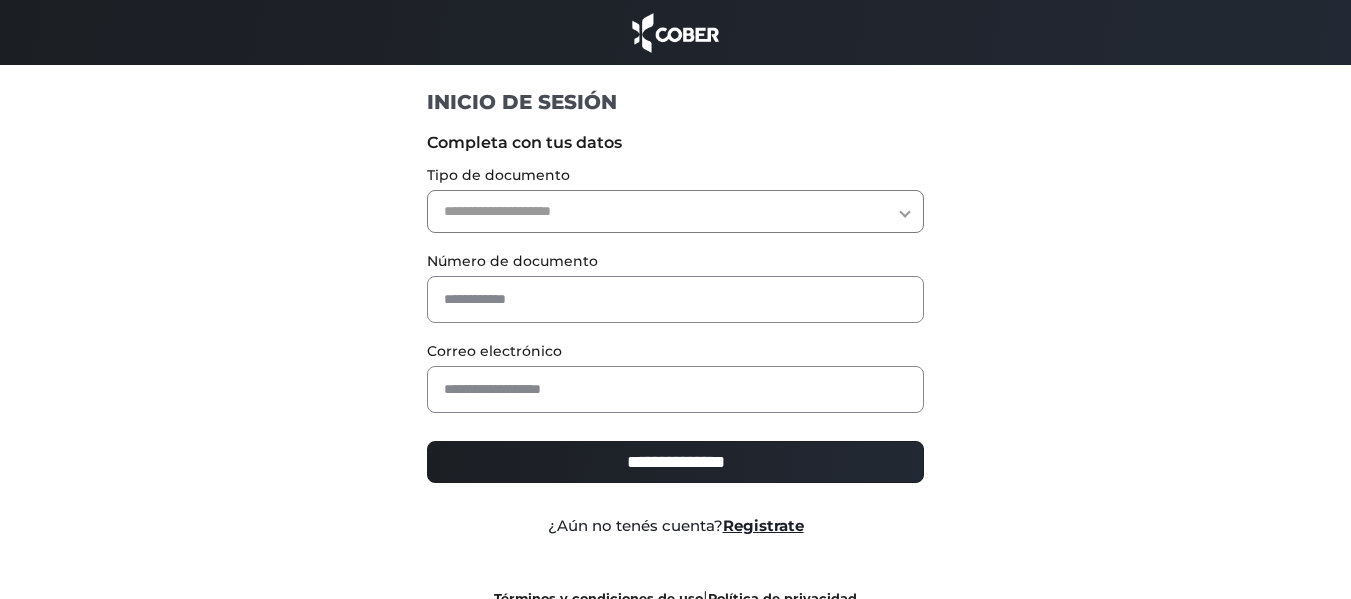 click on "**********" at bounding box center (675, 211) 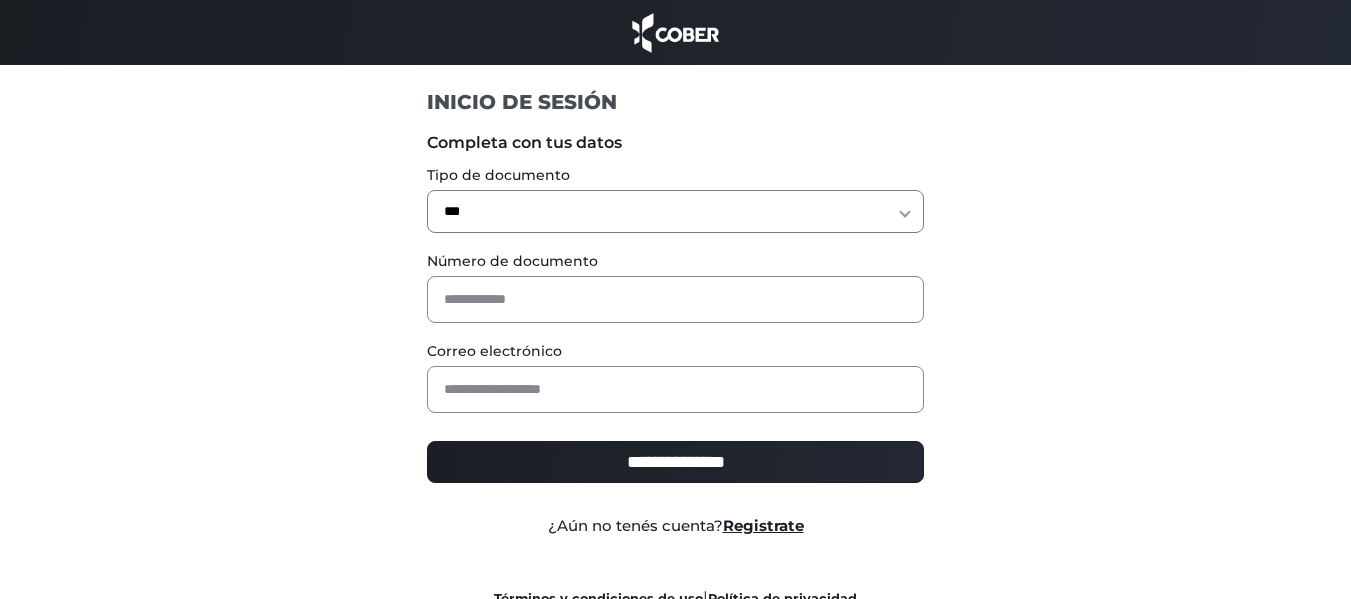 click on "**********" at bounding box center [675, 211] 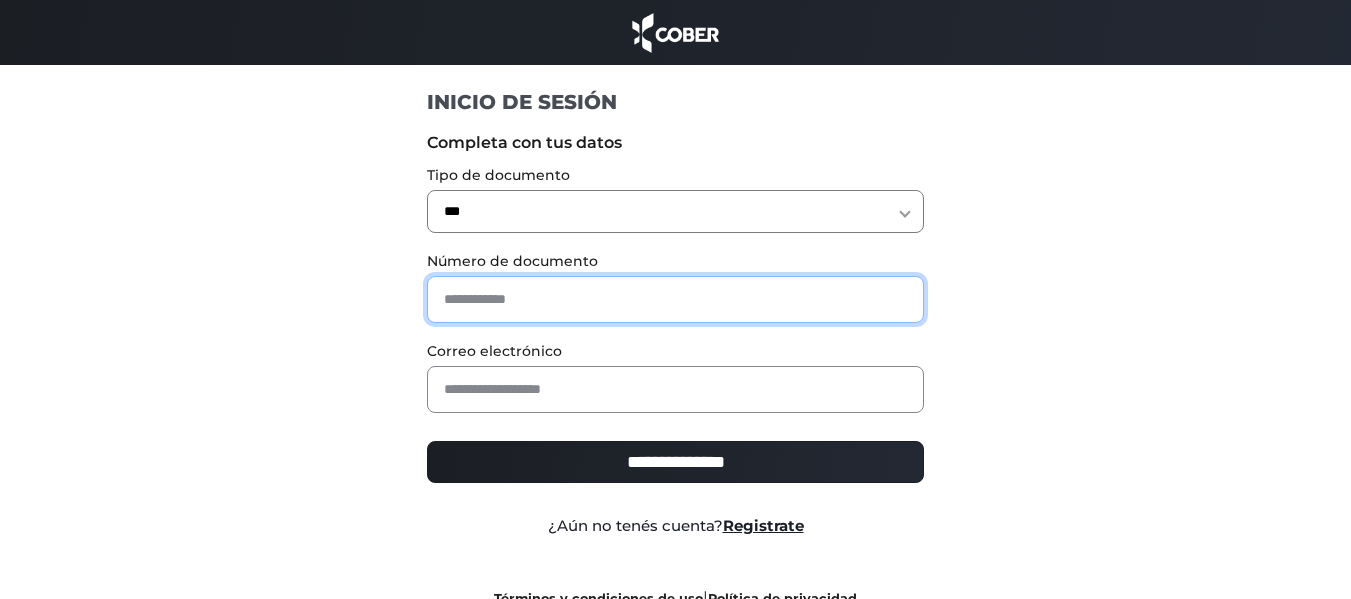 click at bounding box center (675, 299) 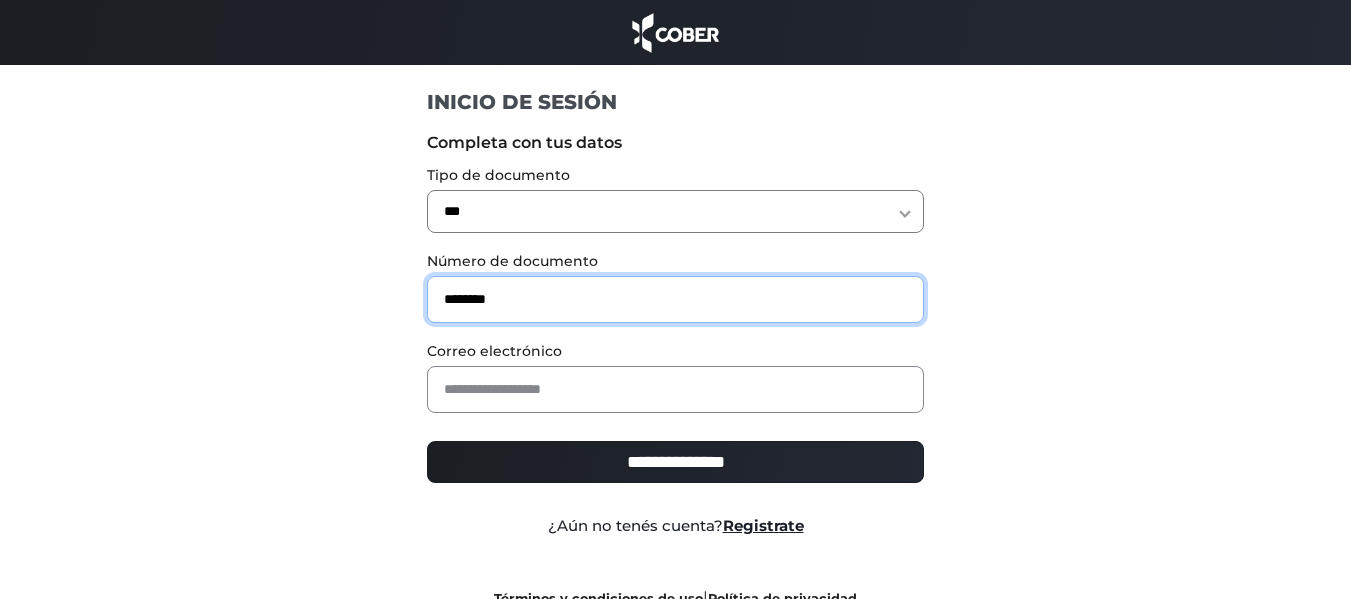 type on "********" 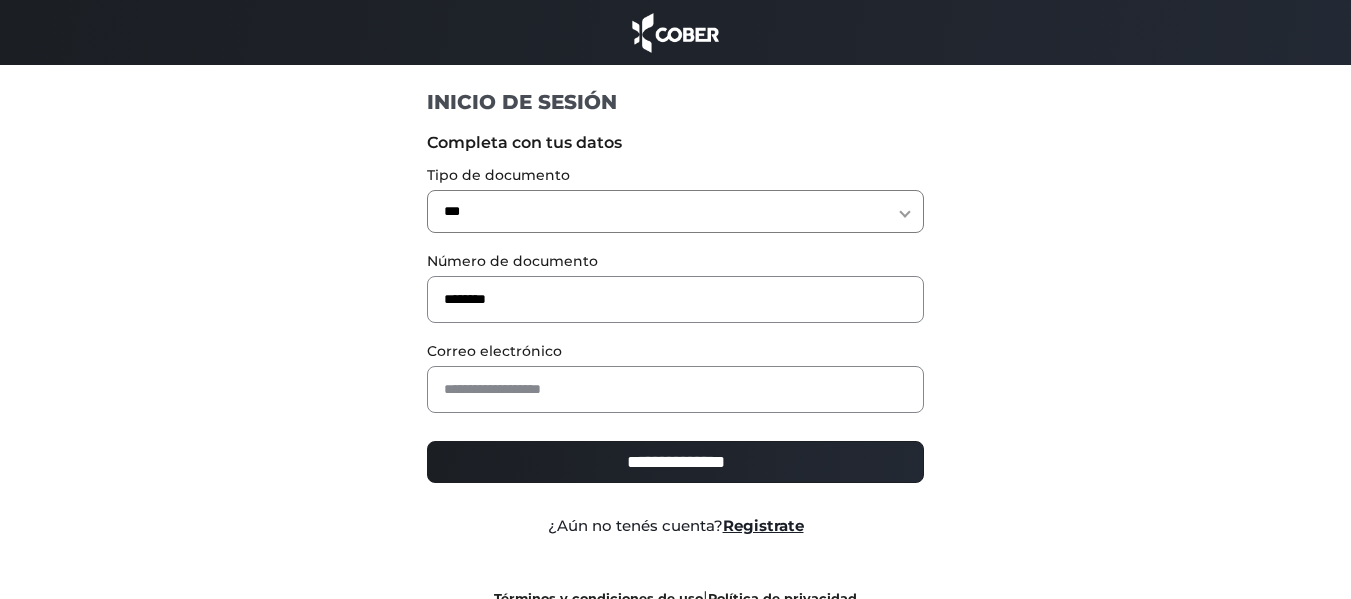 drag, startPoint x: 529, startPoint y: 437, endPoint x: 533, endPoint y: 425, distance: 12.649111 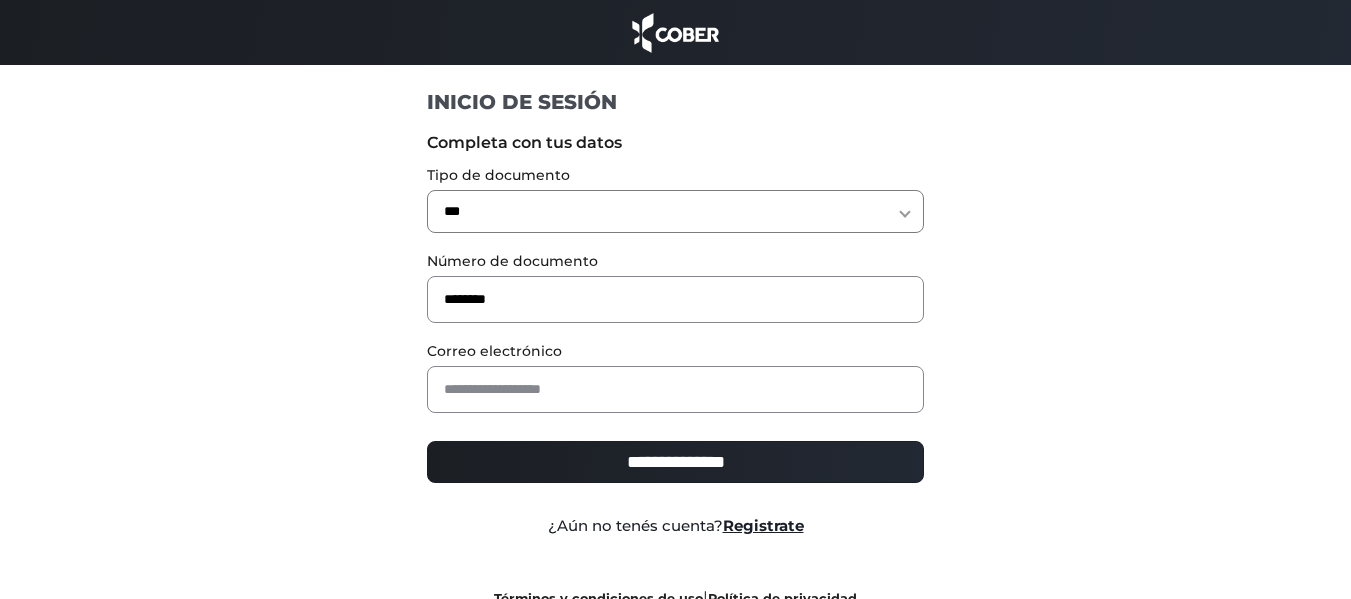 click on "**********" at bounding box center [675, 468] 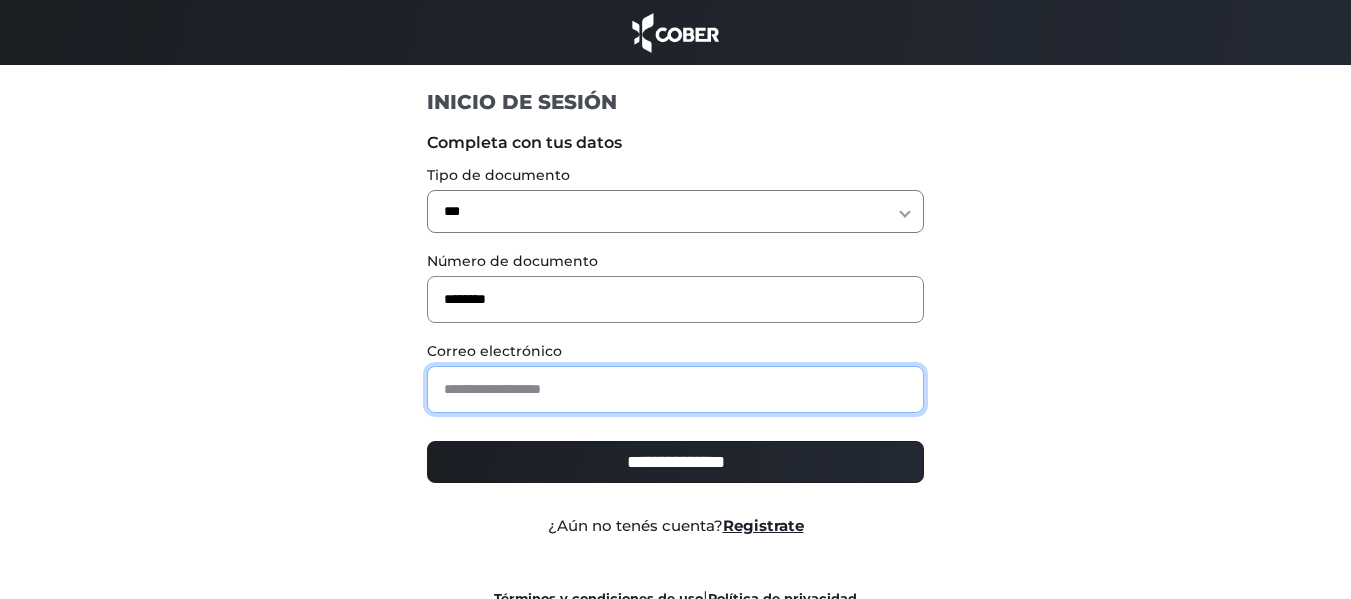 click at bounding box center (675, 389) 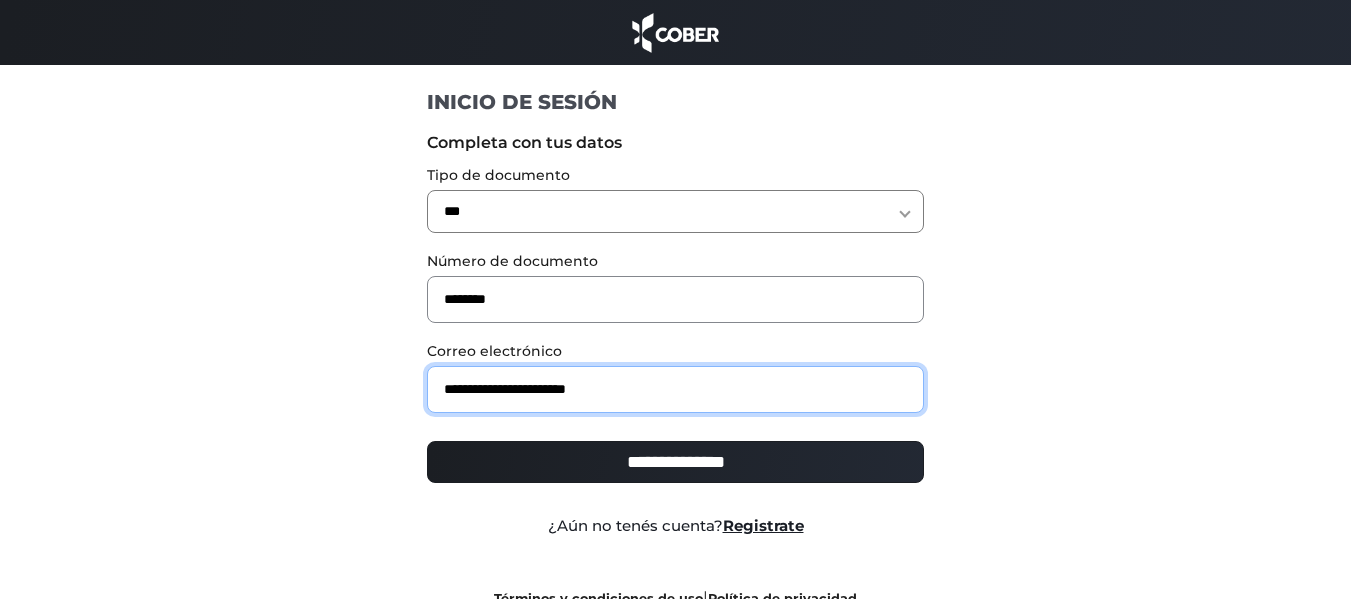 type on "**********" 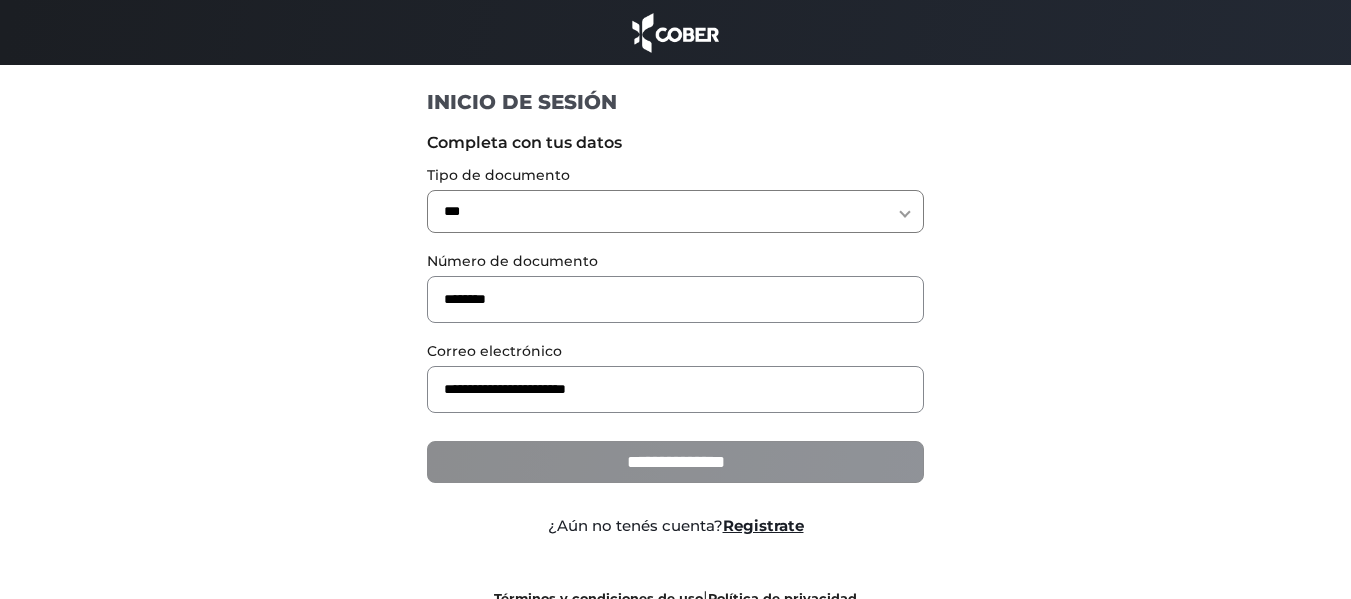 click on "**********" at bounding box center (675, 462) 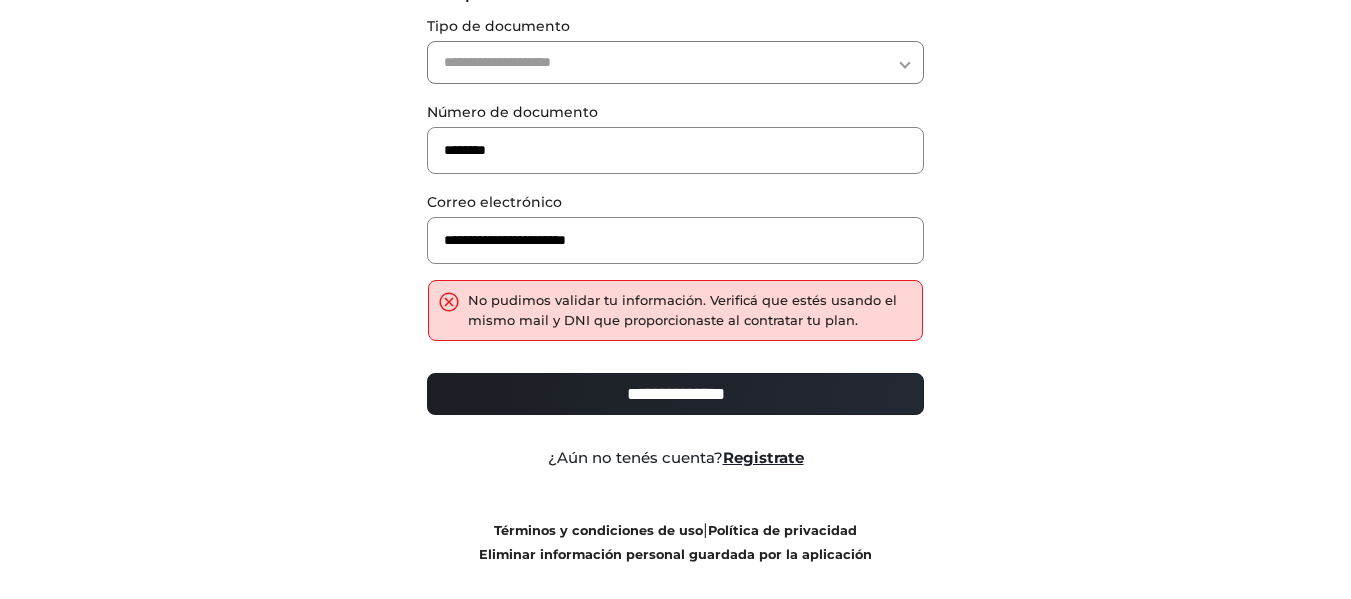 scroll, scrollTop: 100, scrollLeft: 0, axis: vertical 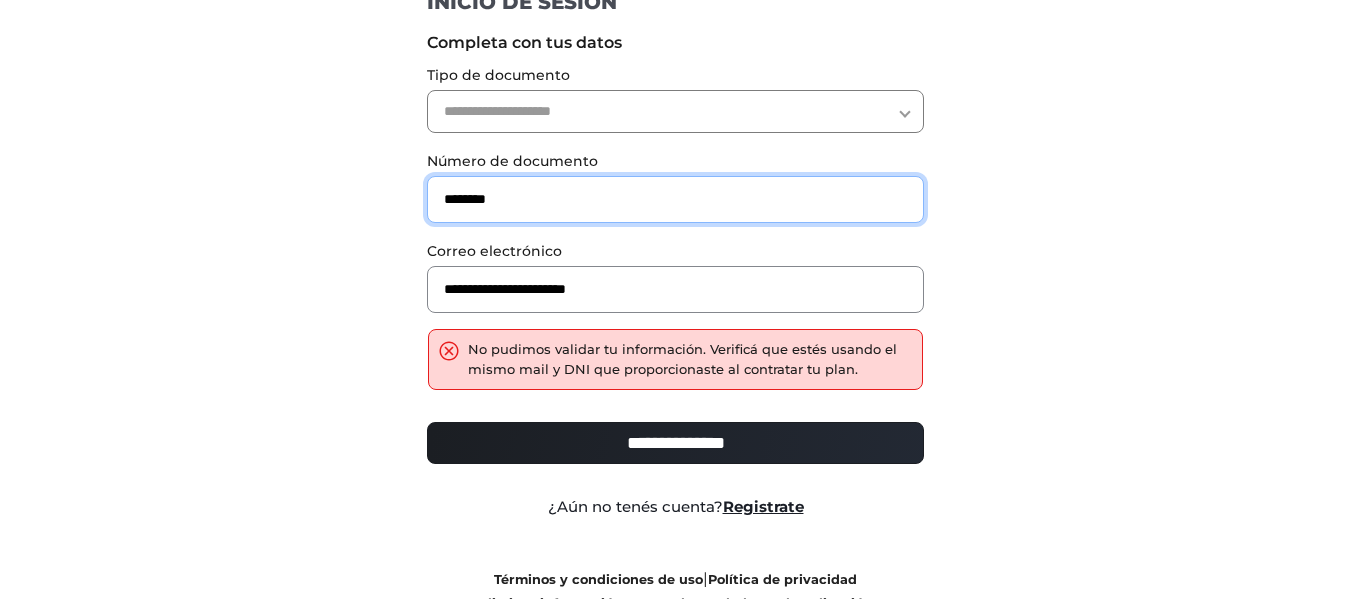 drag, startPoint x: 531, startPoint y: 189, endPoint x: 363, endPoint y: 183, distance: 168.1071 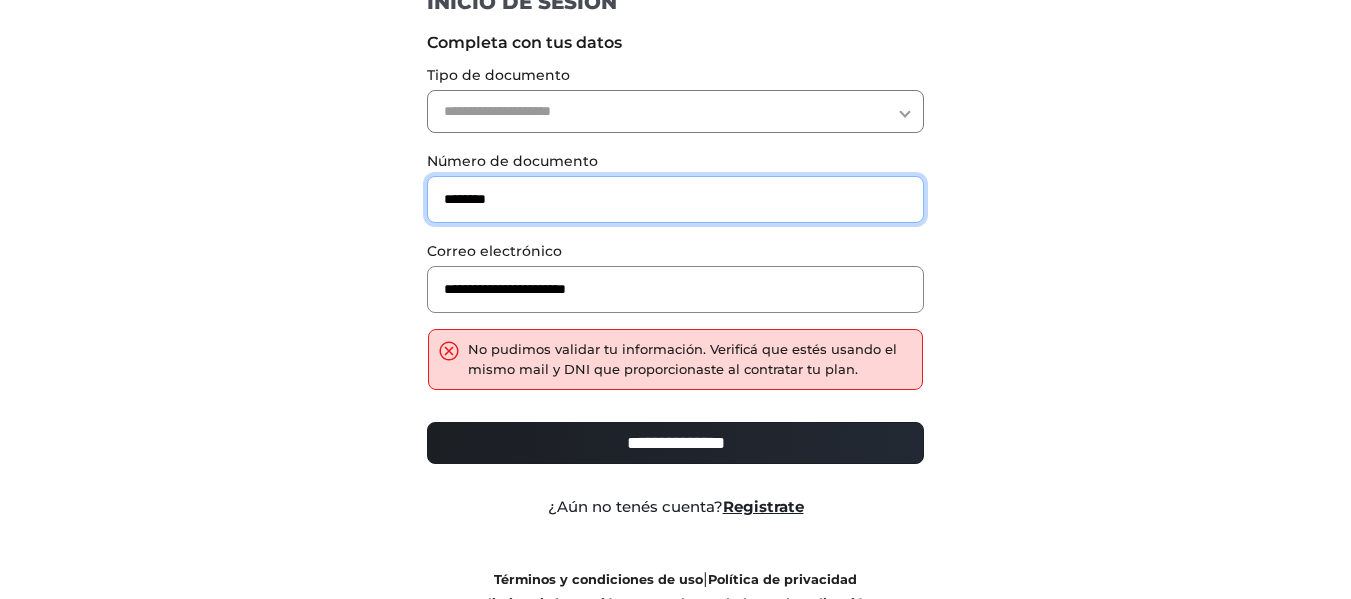 click on "**********" at bounding box center (676, 319) 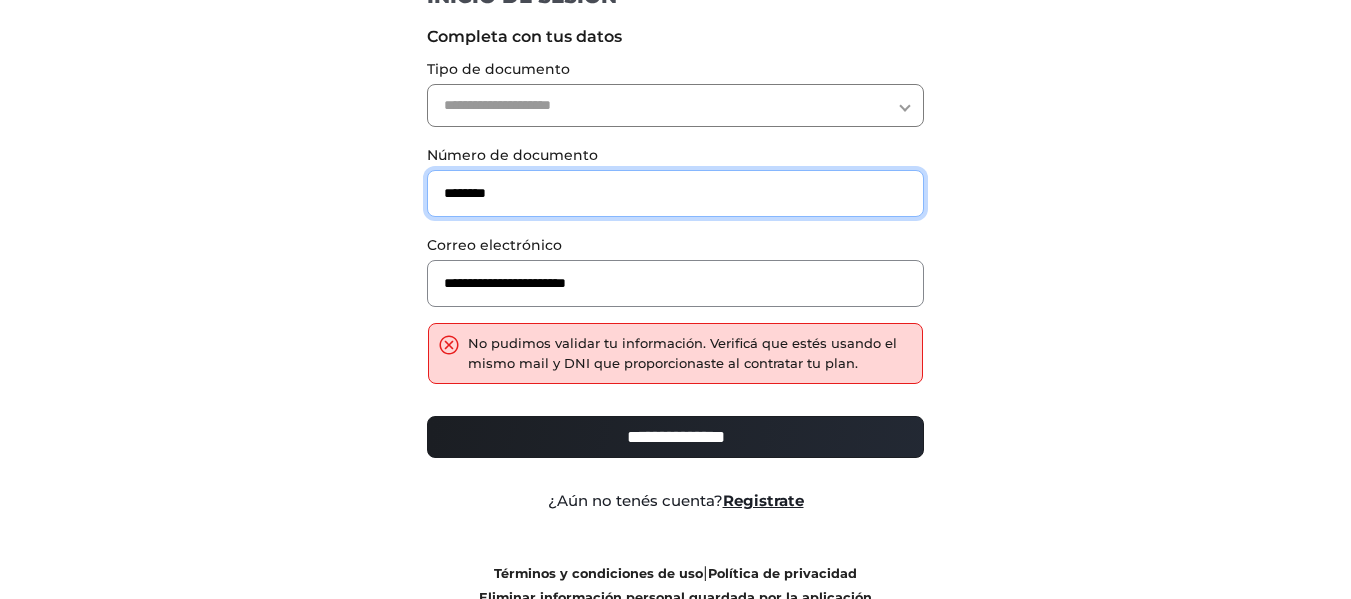 scroll, scrollTop: 200, scrollLeft: 0, axis: vertical 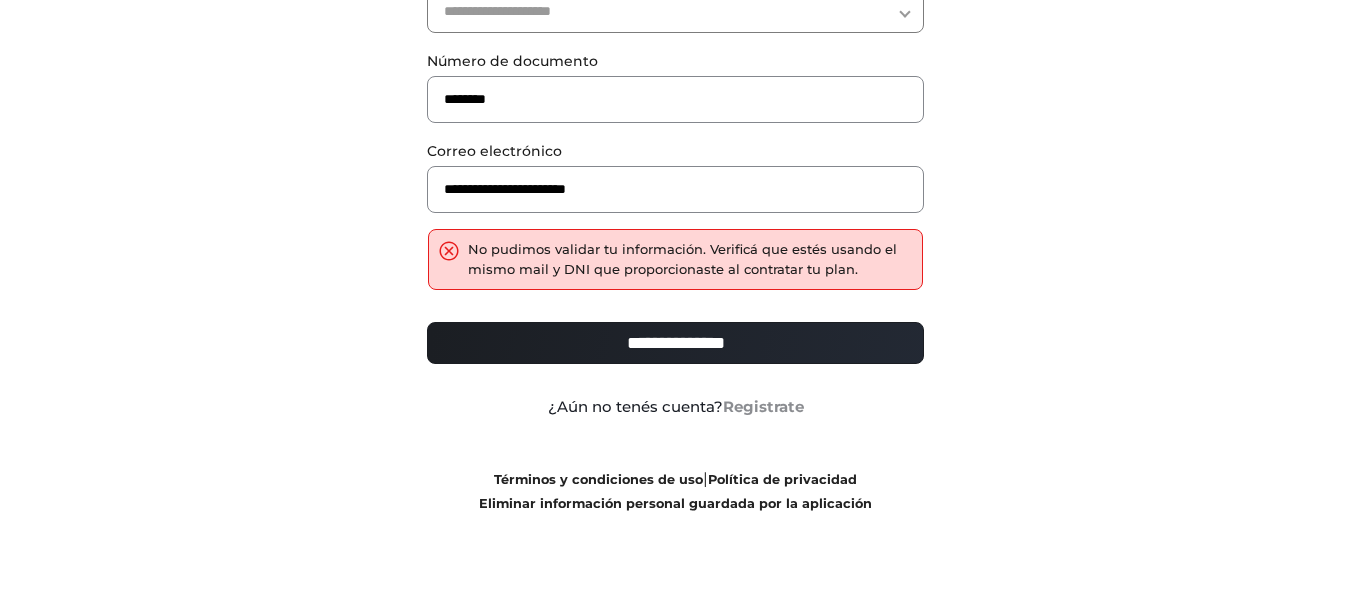 click on "Registrate" at bounding box center [763, 406] 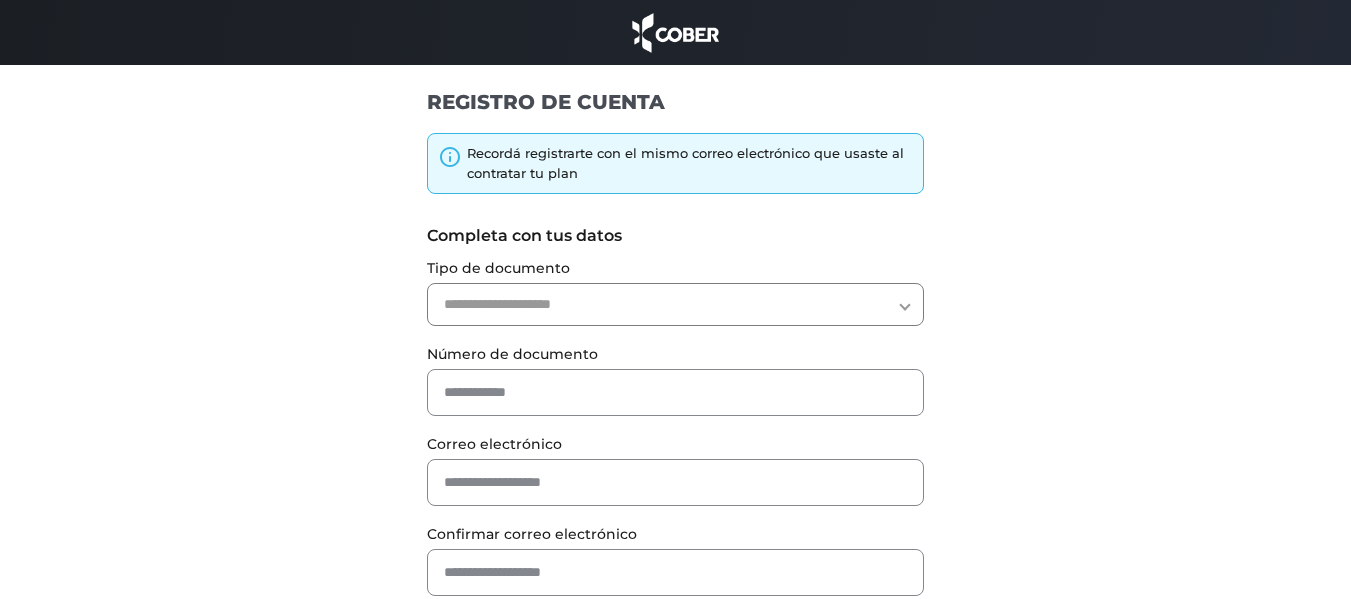 scroll, scrollTop: 0, scrollLeft: 0, axis: both 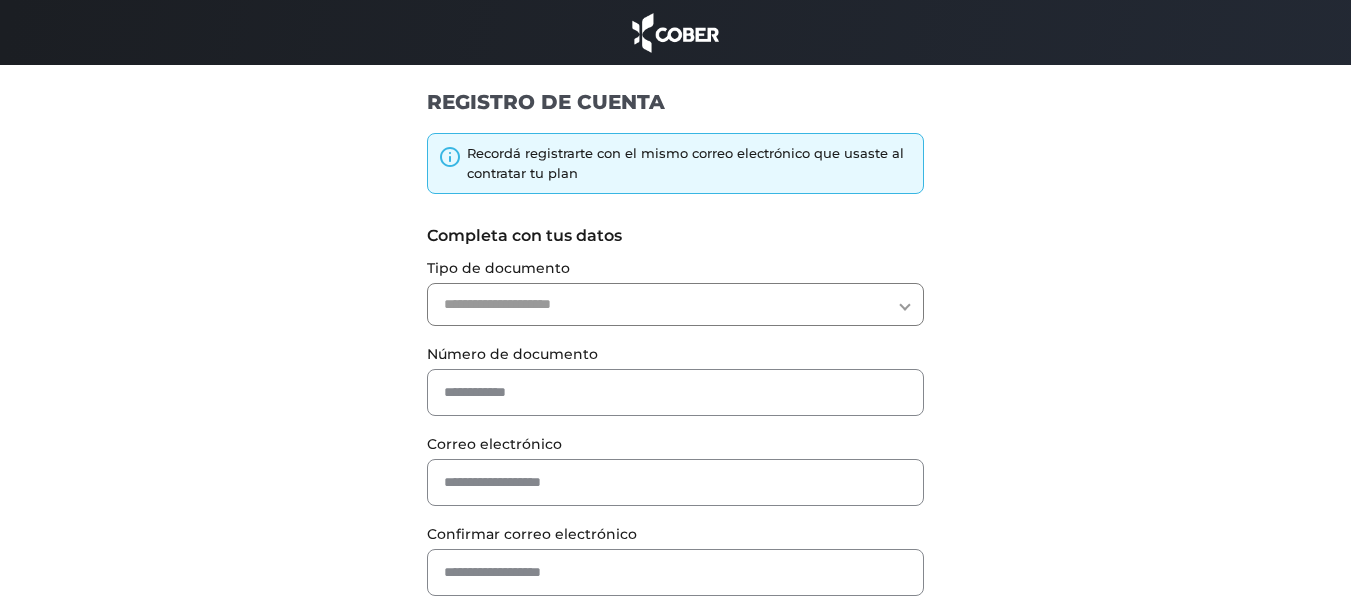 click on "**********" at bounding box center (675, 304) 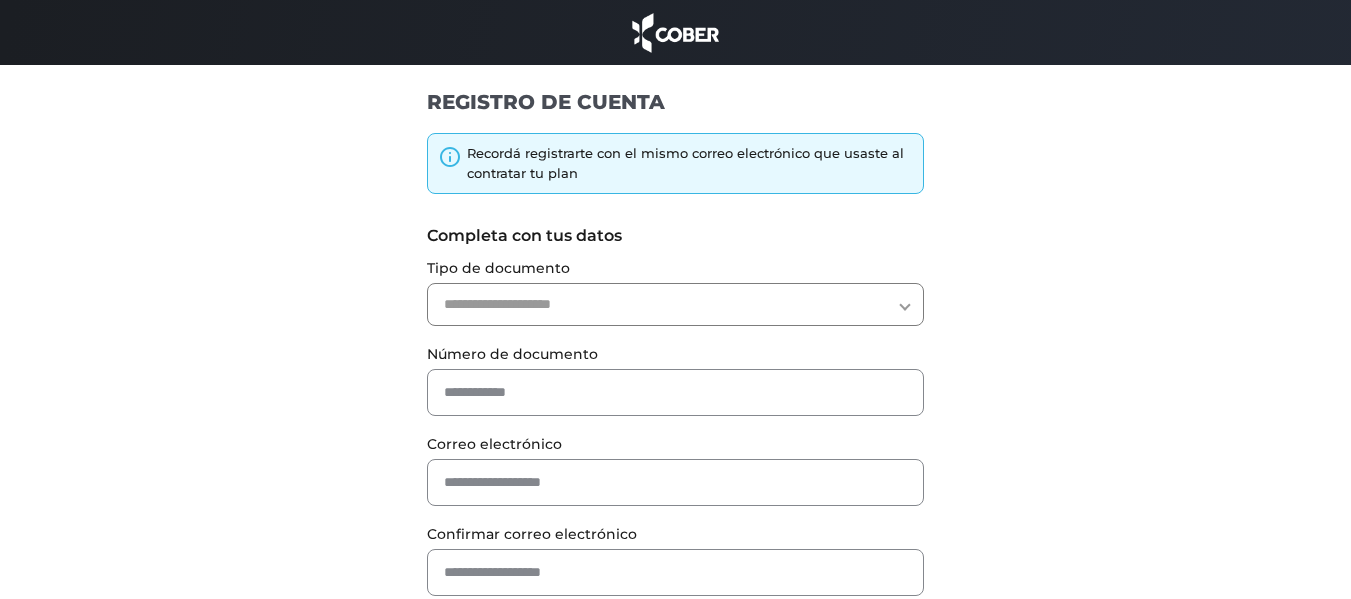 select on "***" 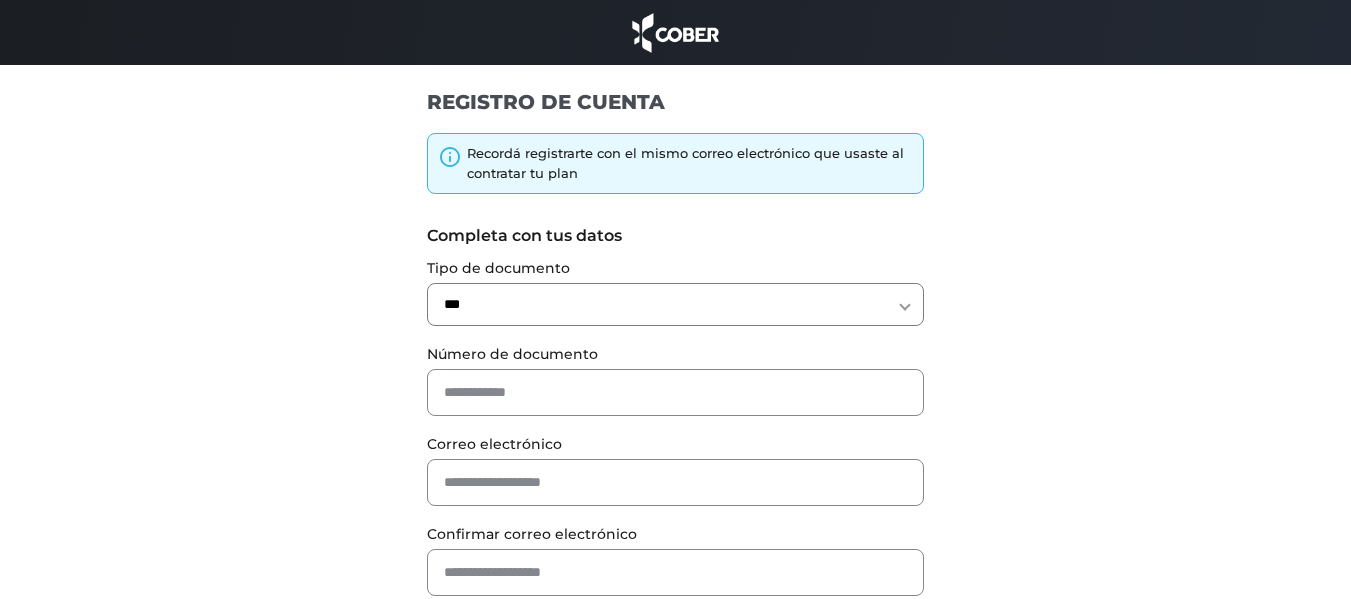 click on "**********" at bounding box center [675, 304] 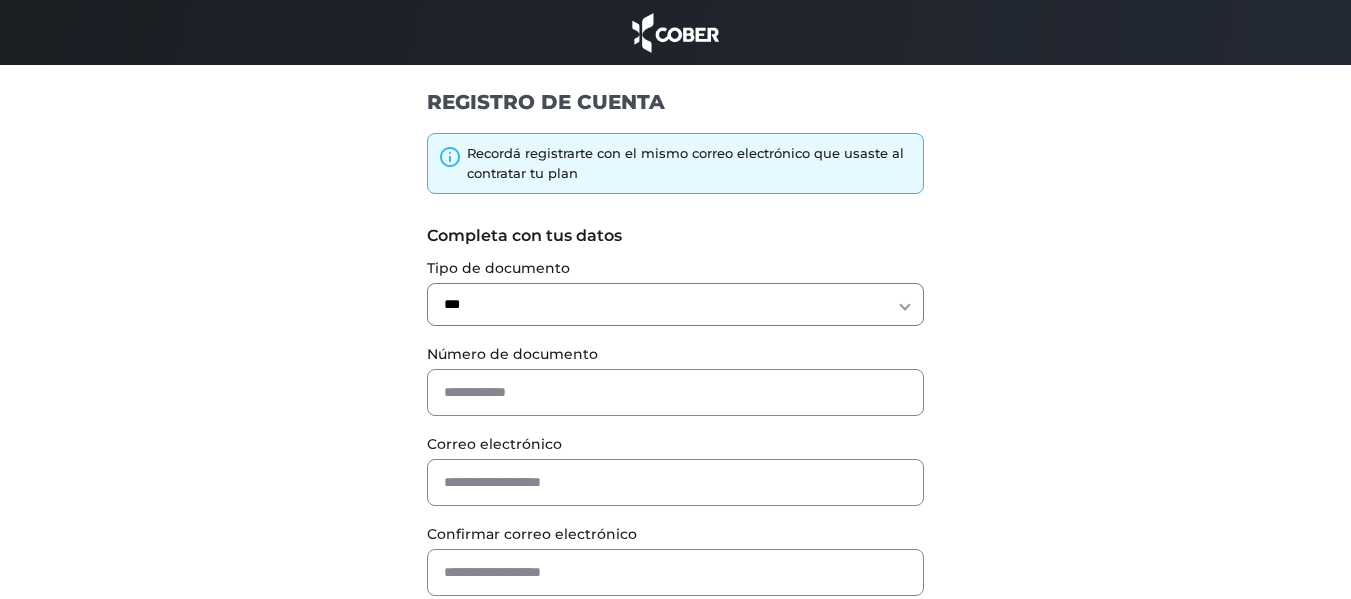 click on "Número de documento" at bounding box center (675, 354) 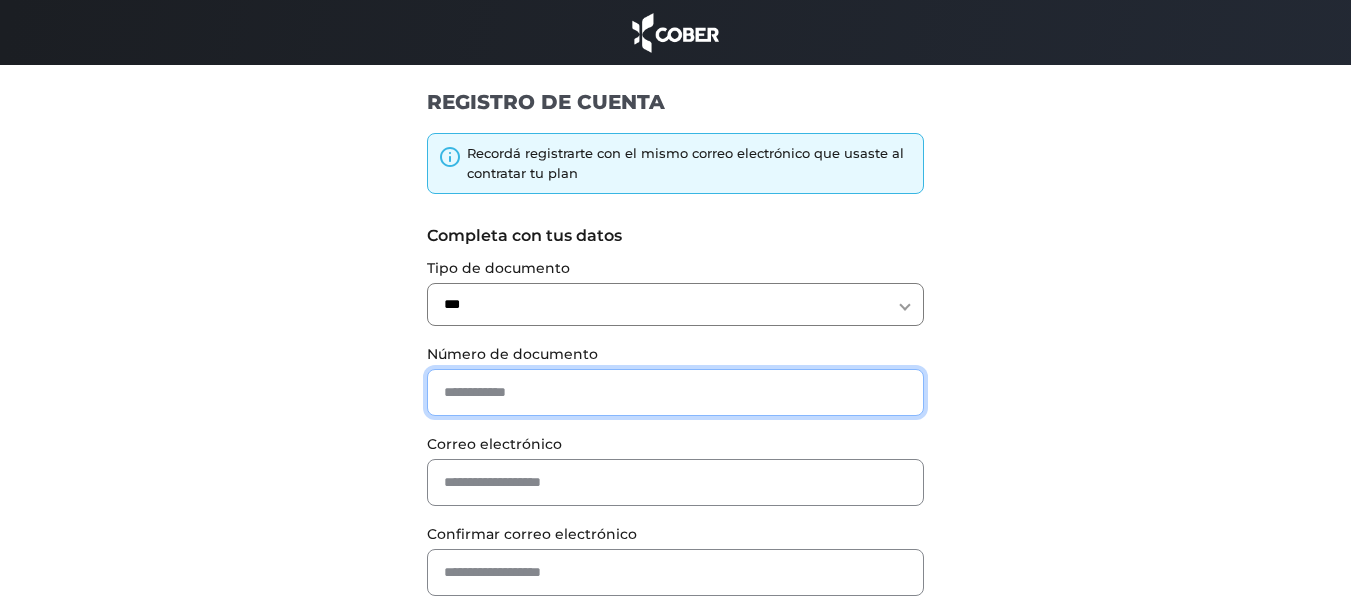 click at bounding box center [675, 392] 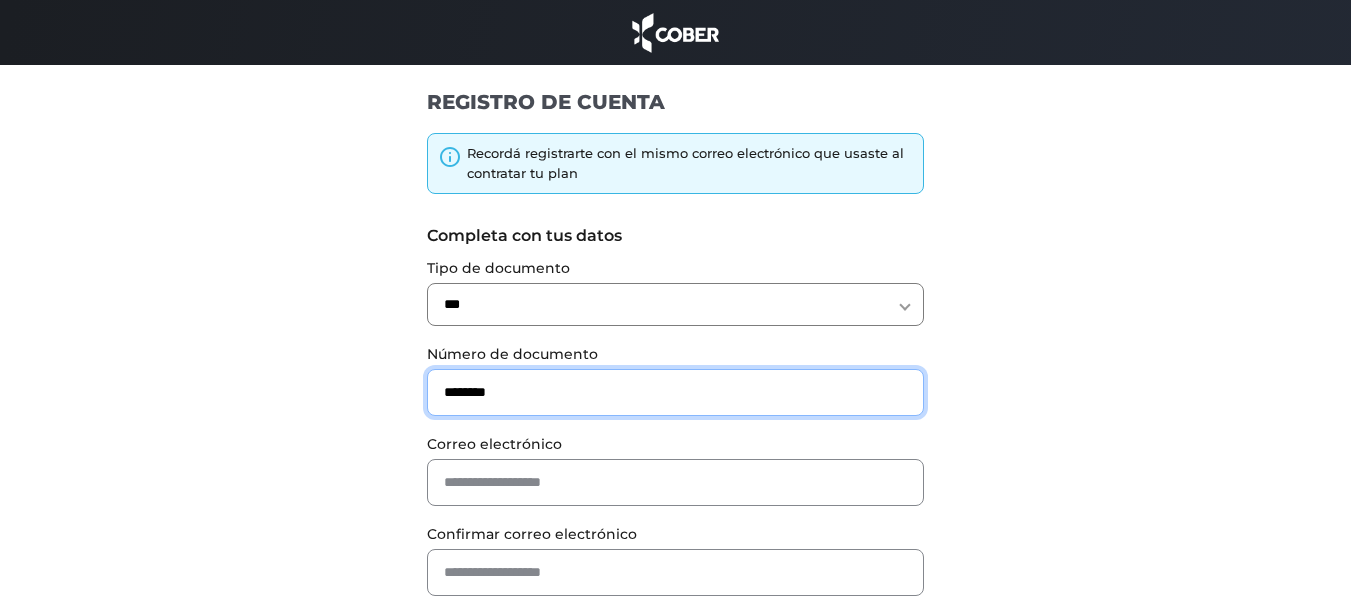 type on "********" 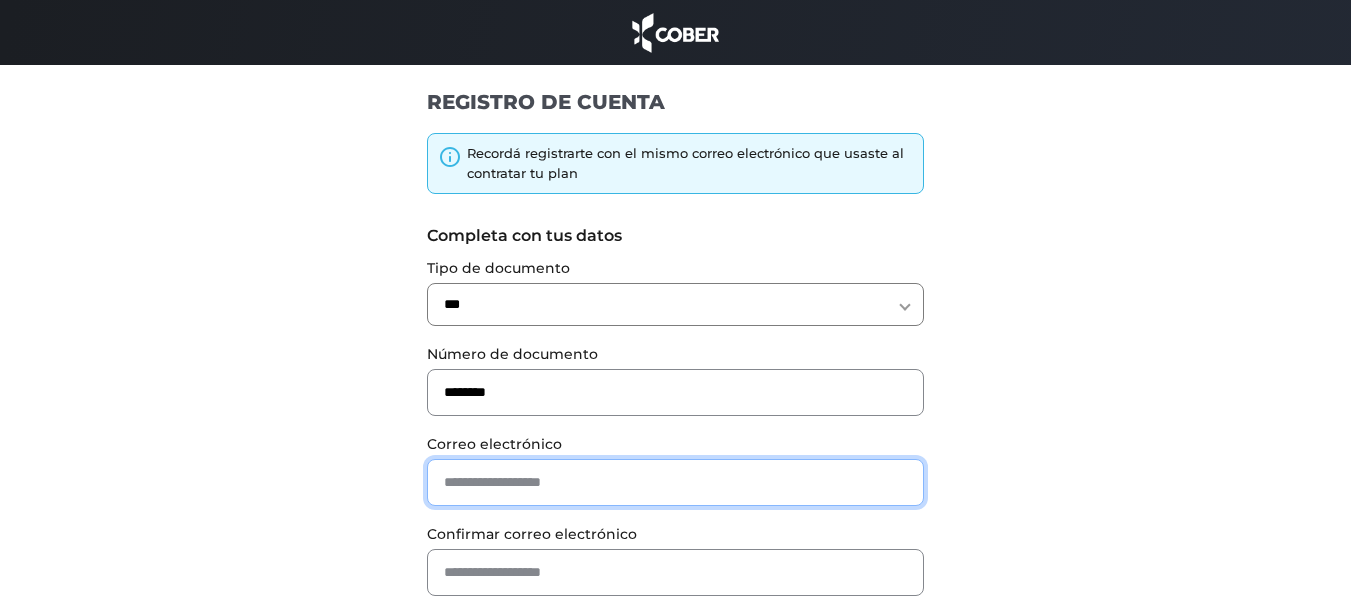 click at bounding box center [675, 482] 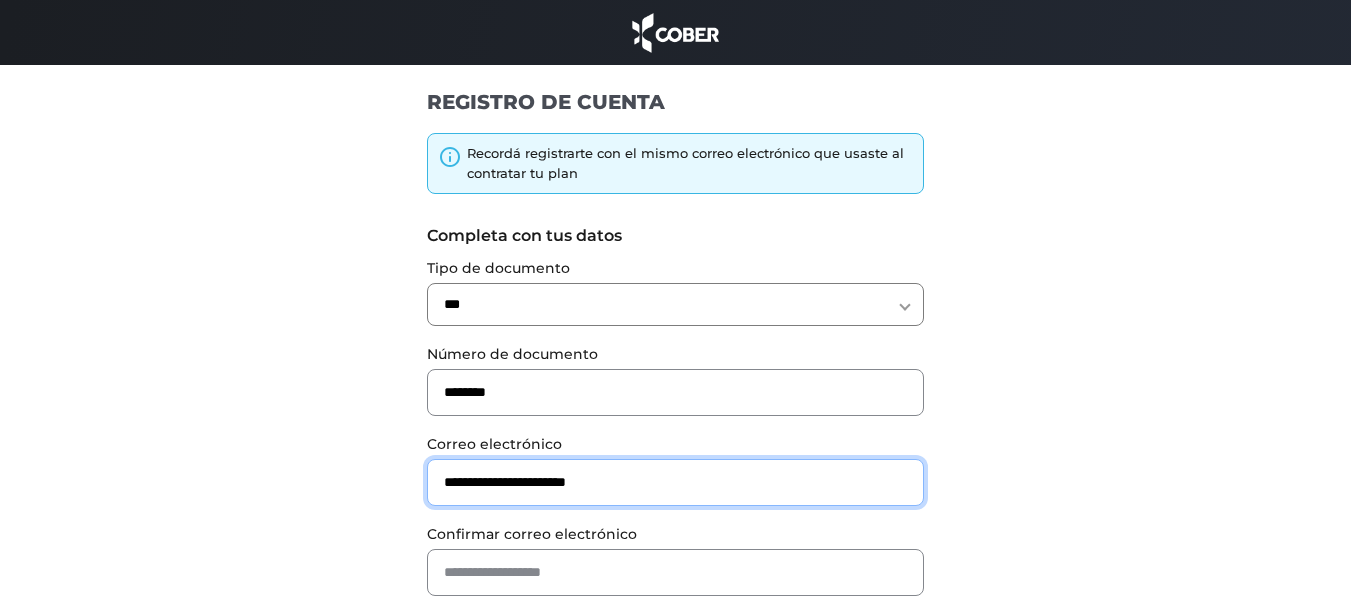 type on "**********" 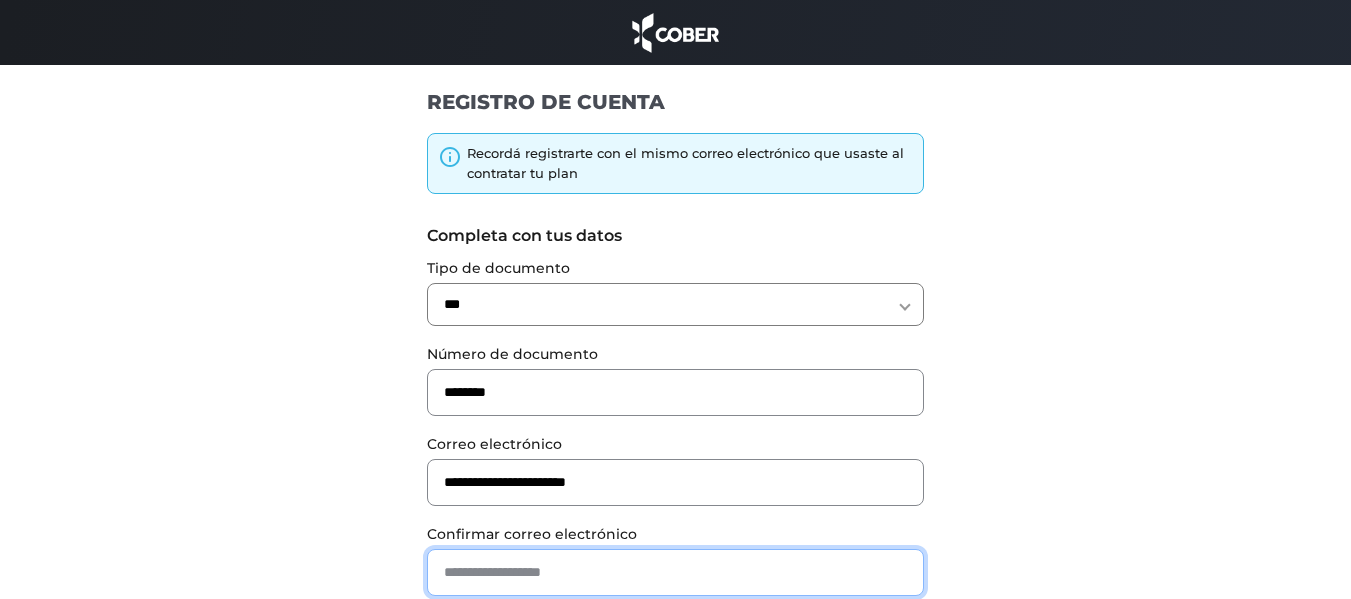 click at bounding box center [675, 572] 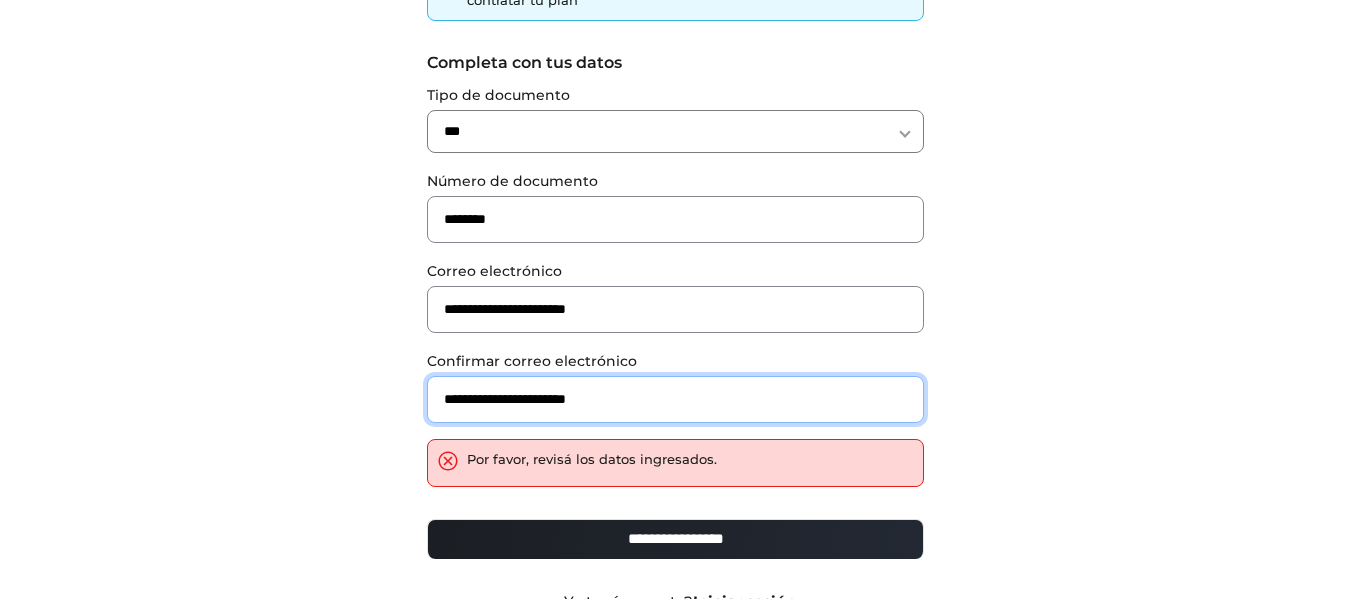 scroll, scrollTop: 200, scrollLeft: 0, axis: vertical 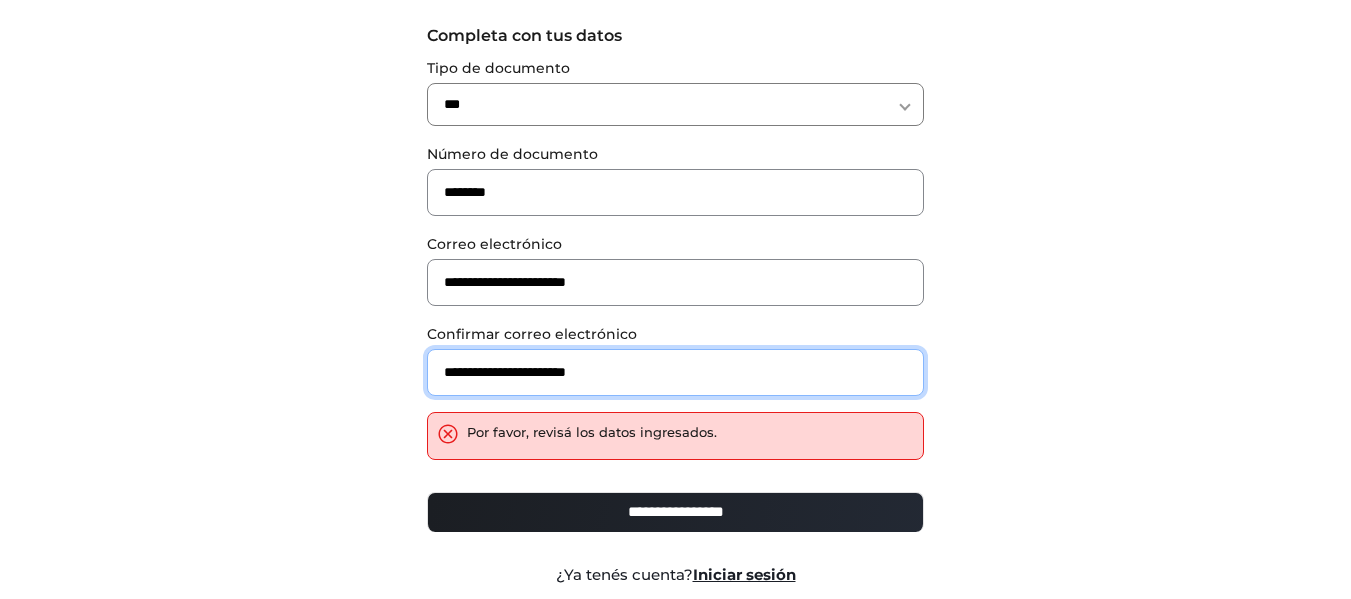 type on "**********" 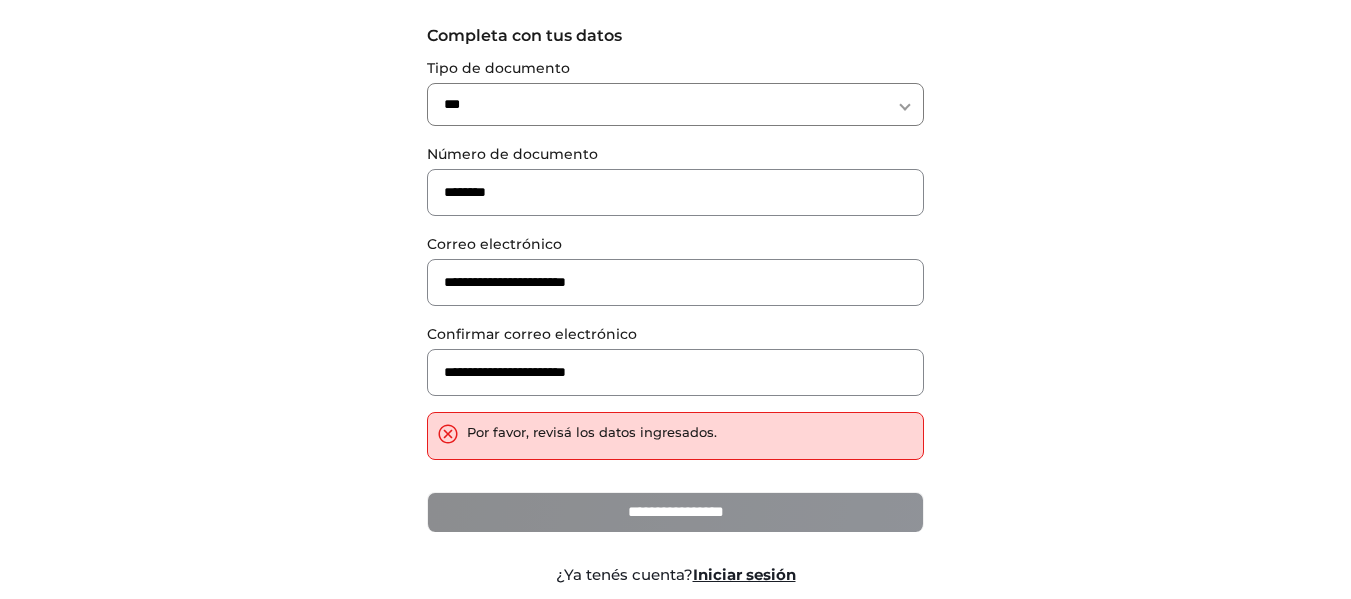 click on "**********" at bounding box center [675, 512] 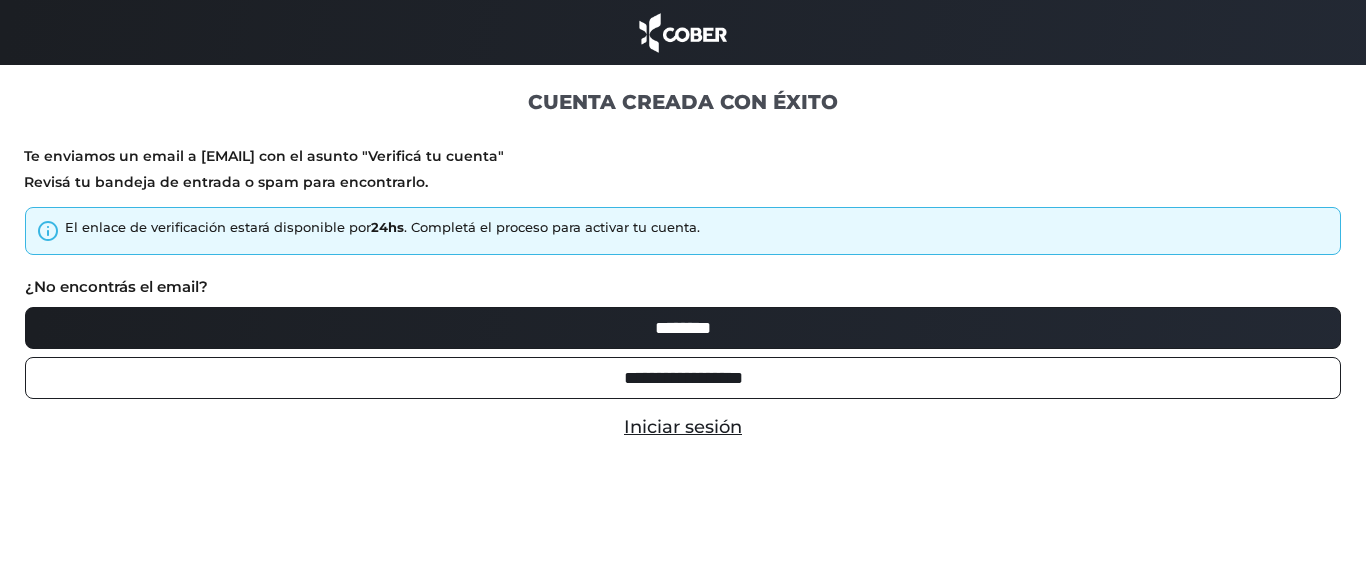 scroll, scrollTop: 0, scrollLeft: 0, axis: both 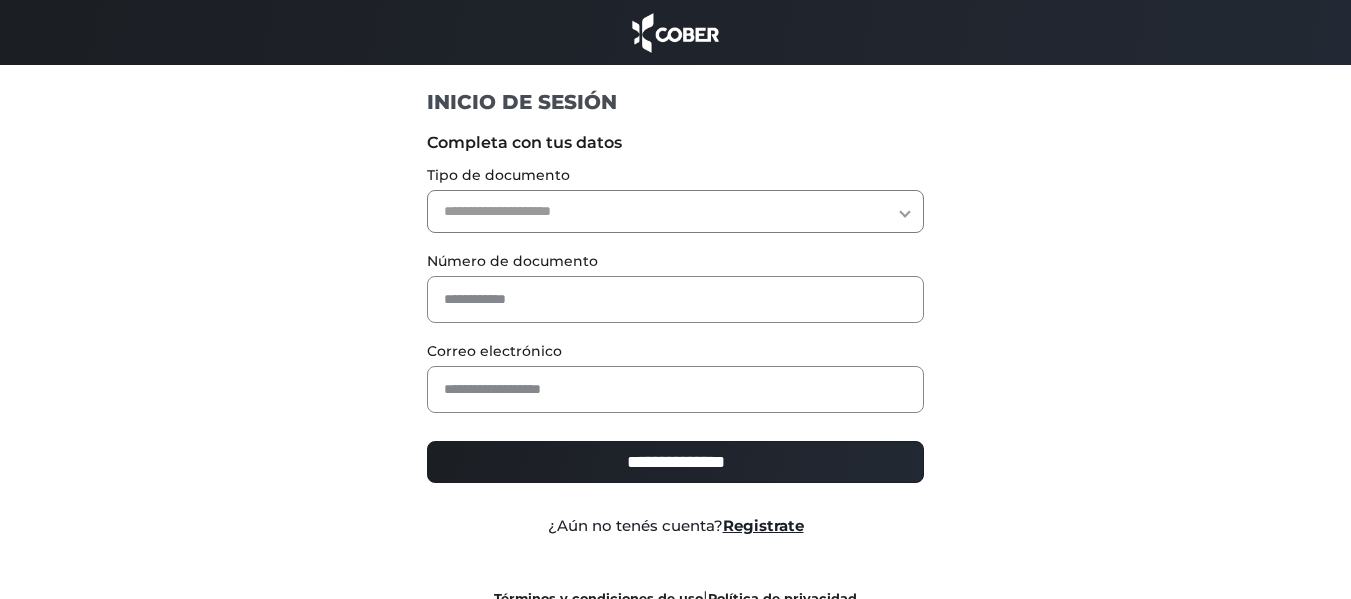select on "***" 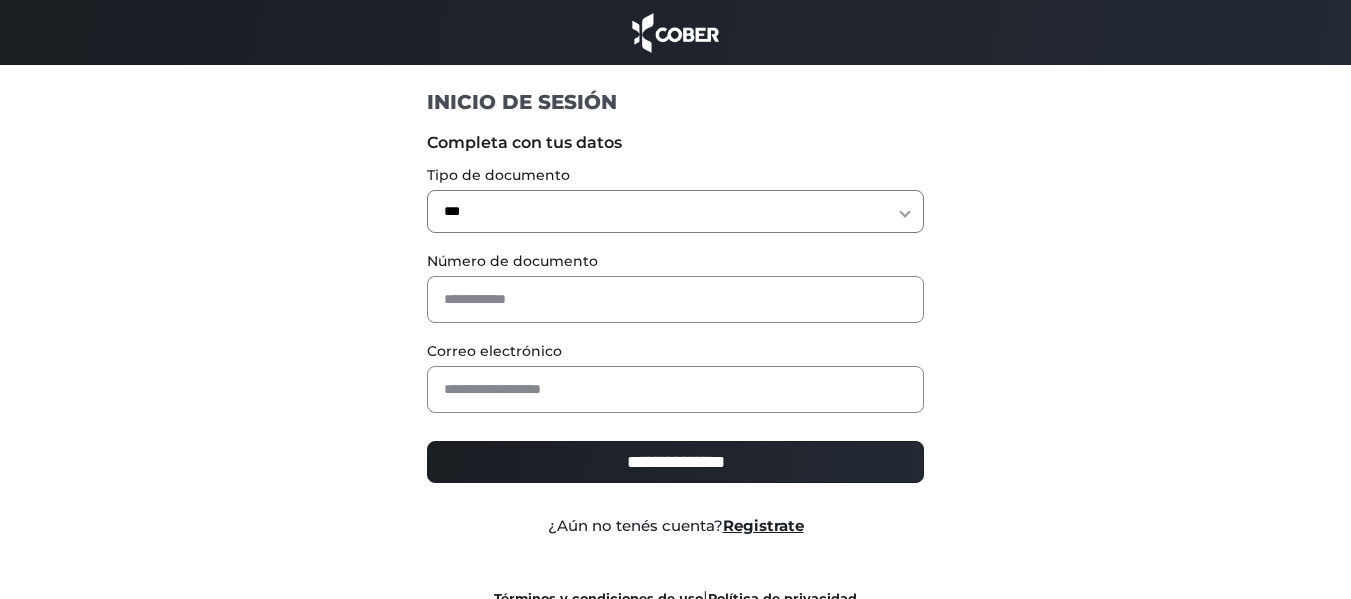 click on "**********" at bounding box center [675, 211] 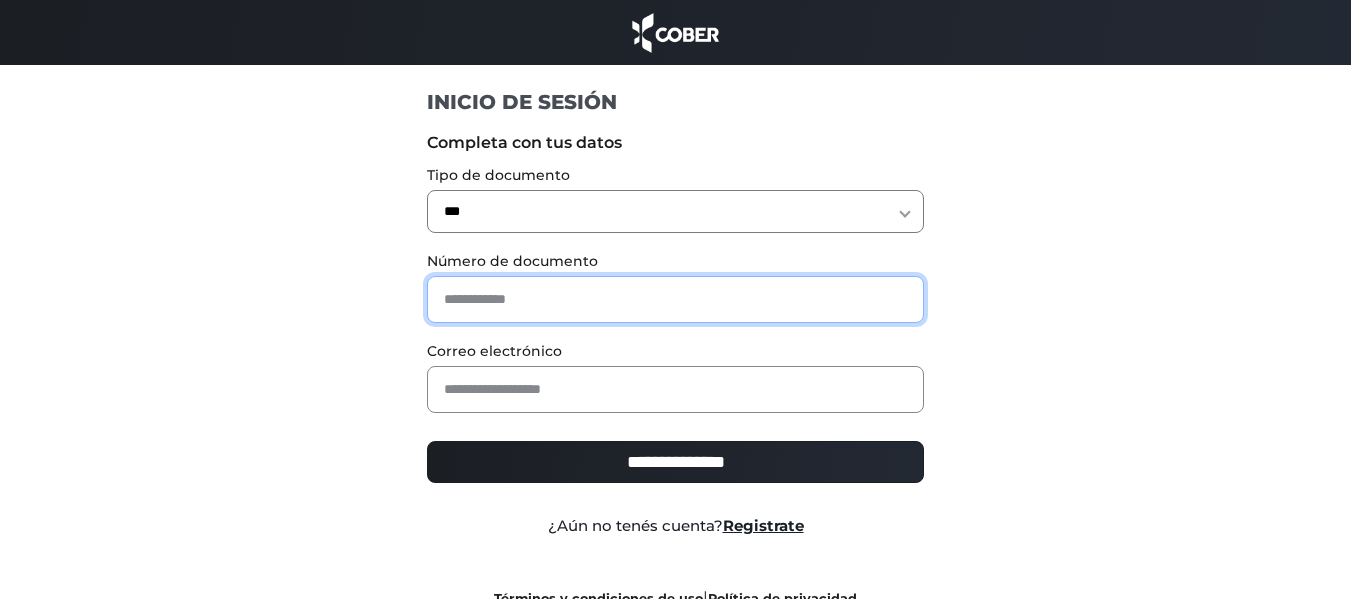 click at bounding box center [675, 299] 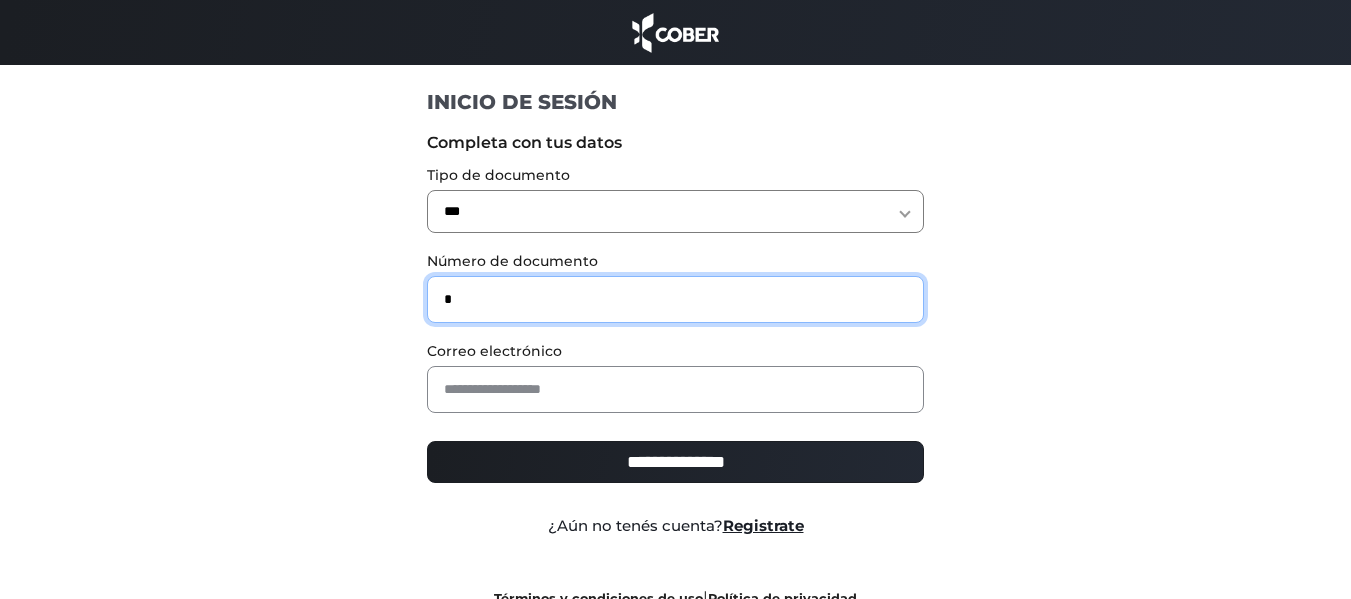 type on "*" 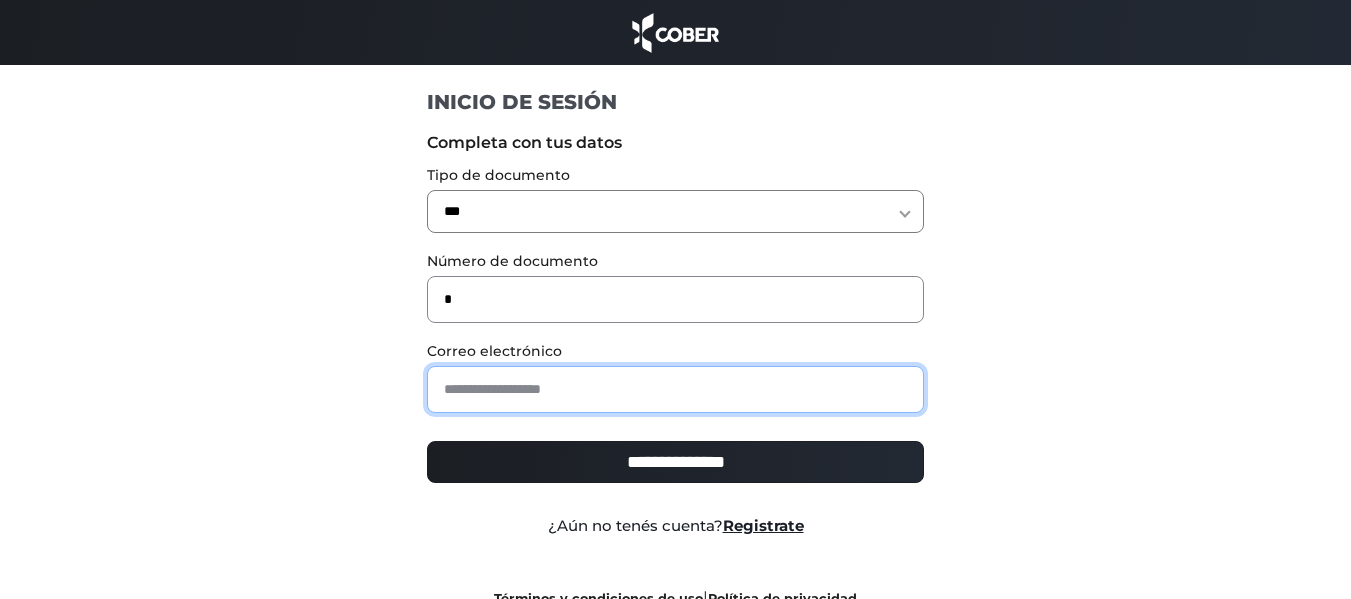 click at bounding box center [675, 389] 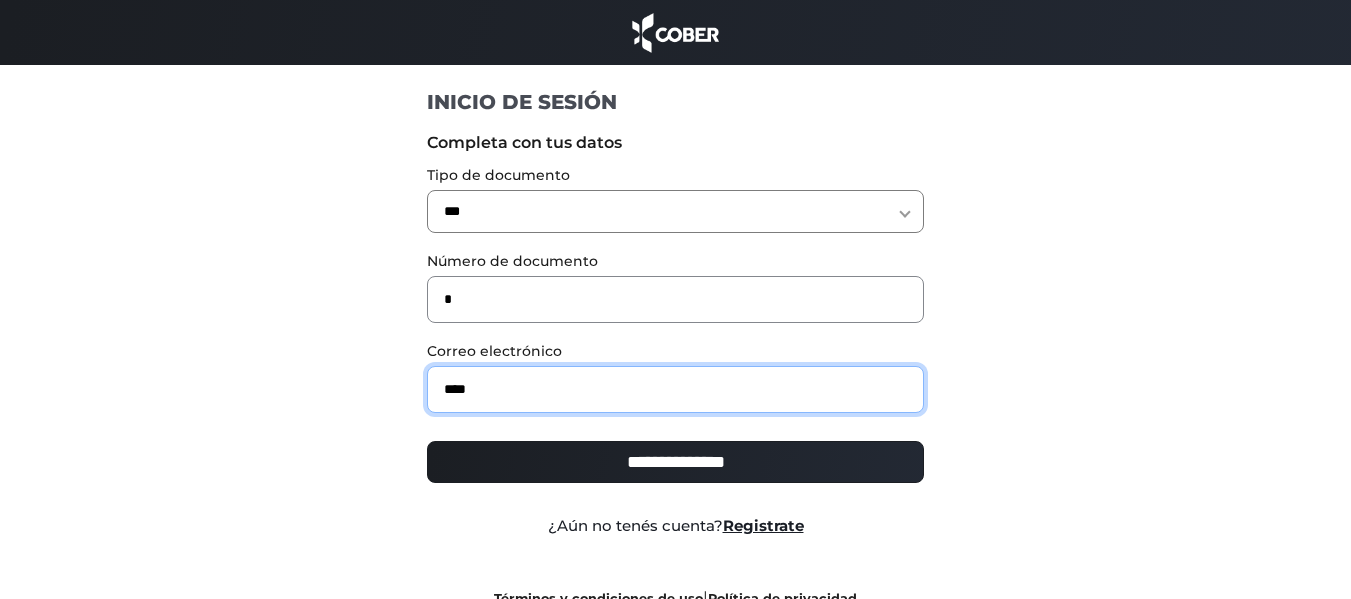 type on "**********" 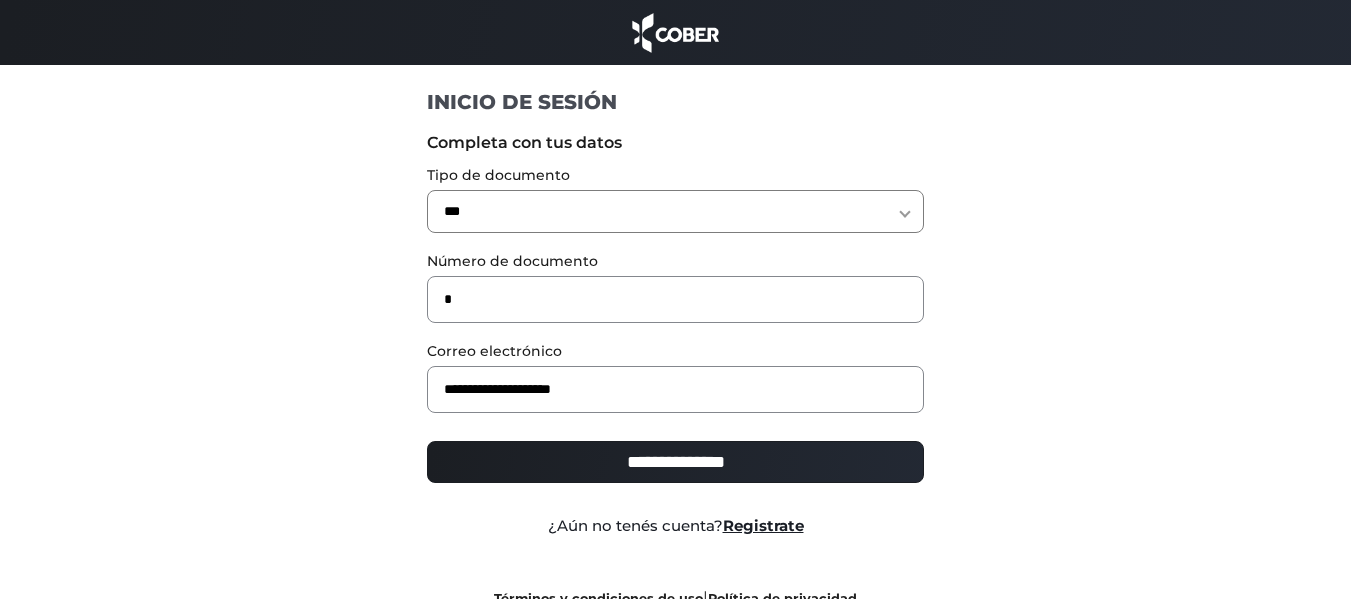 click on "**********" at bounding box center (675, 462) 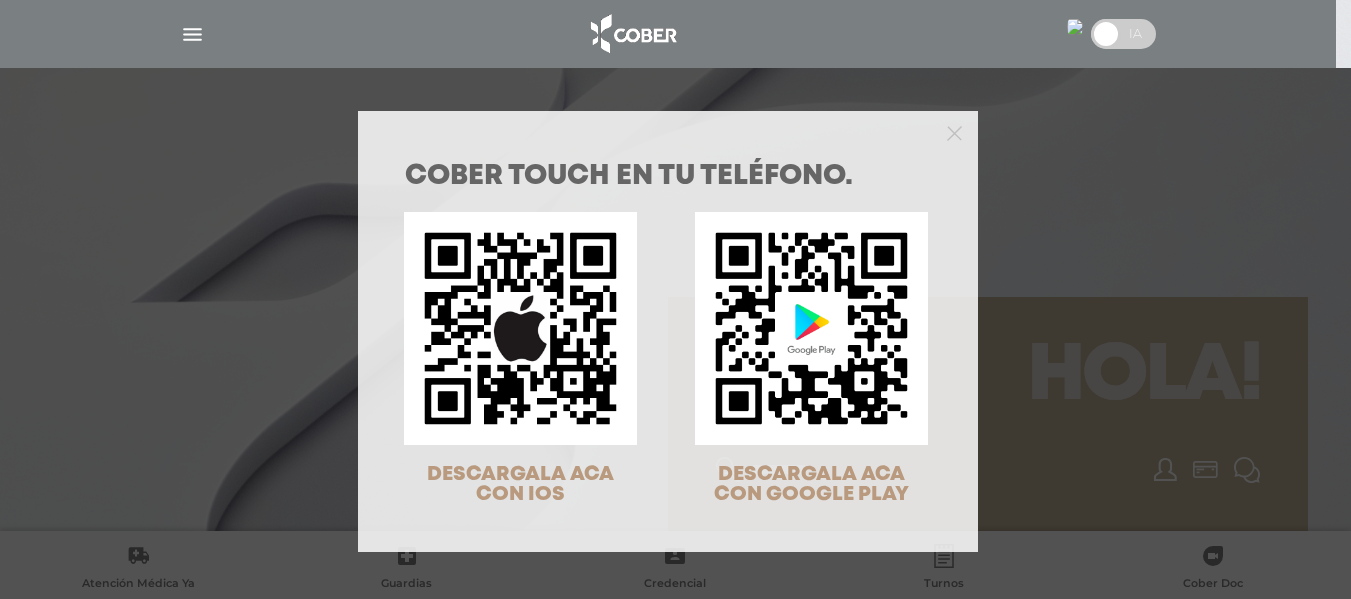 scroll, scrollTop: 0, scrollLeft: 0, axis: both 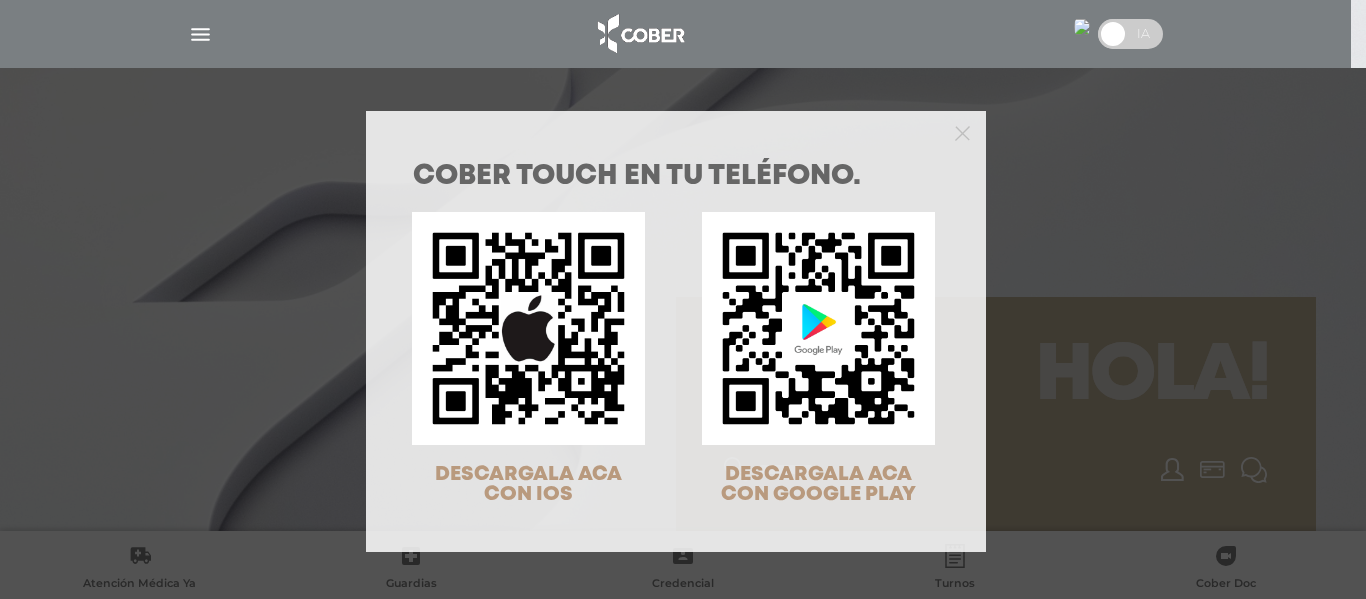 click at bounding box center (676, 131) 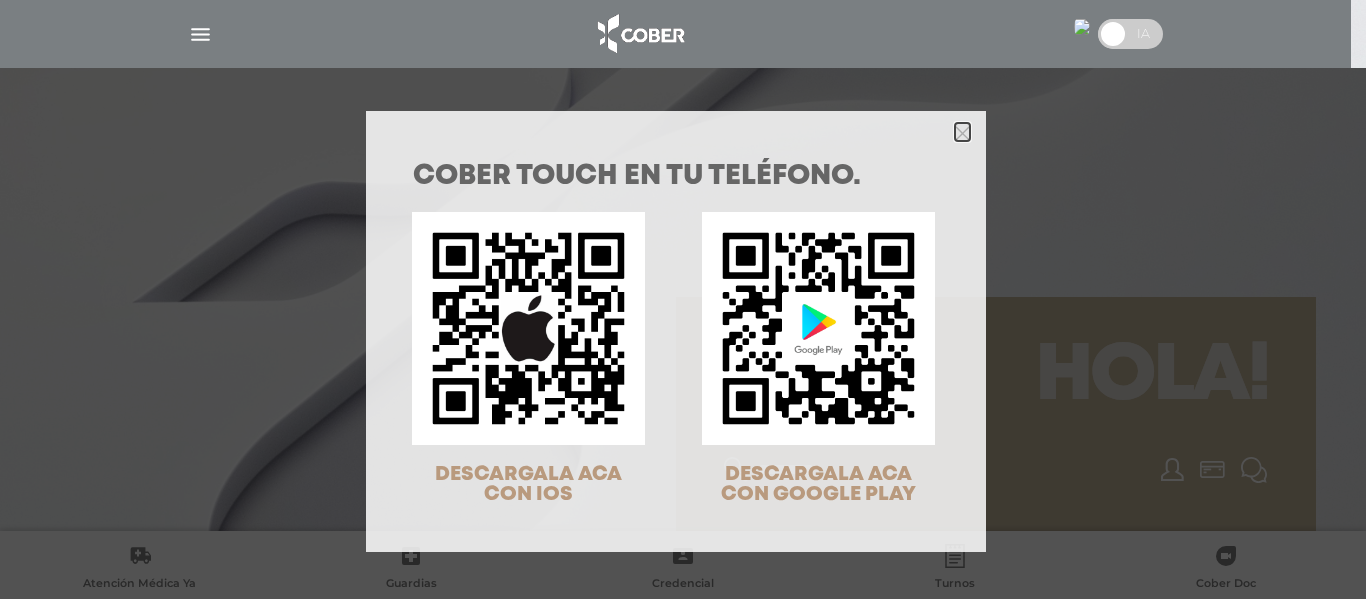 click at bounding box center (962, 133) 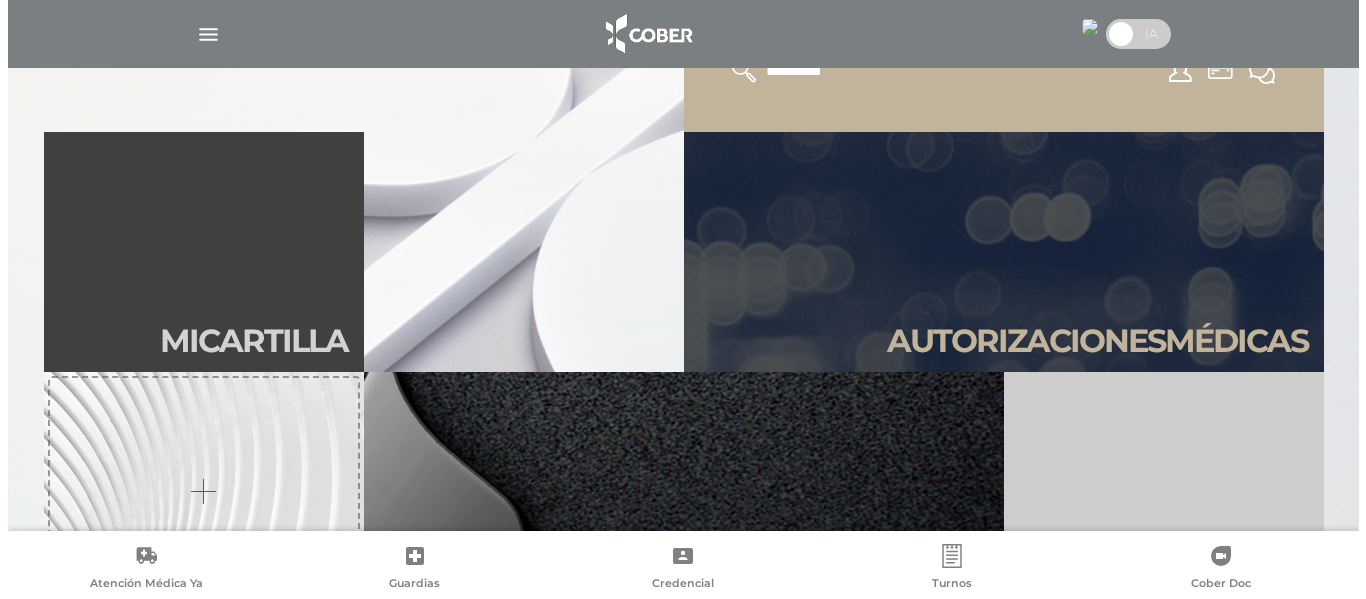scroll, scrollTop: 400, scrollLeft: 0, axis: vertical 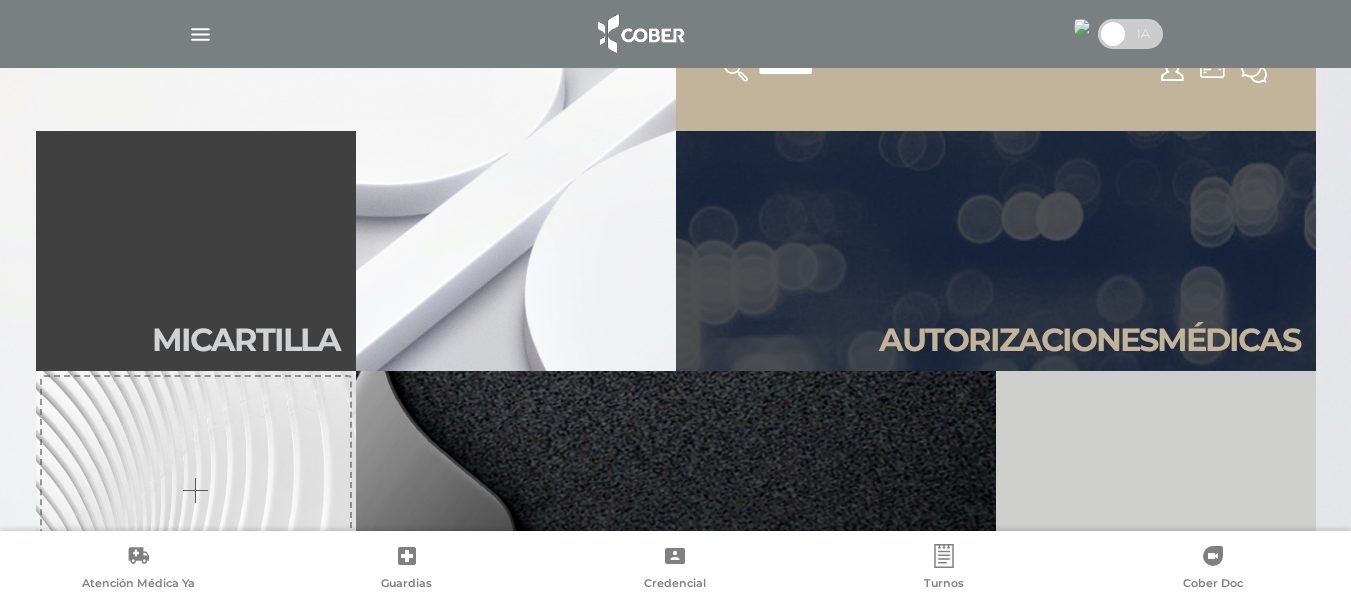 click at bounding box center [200, 34] 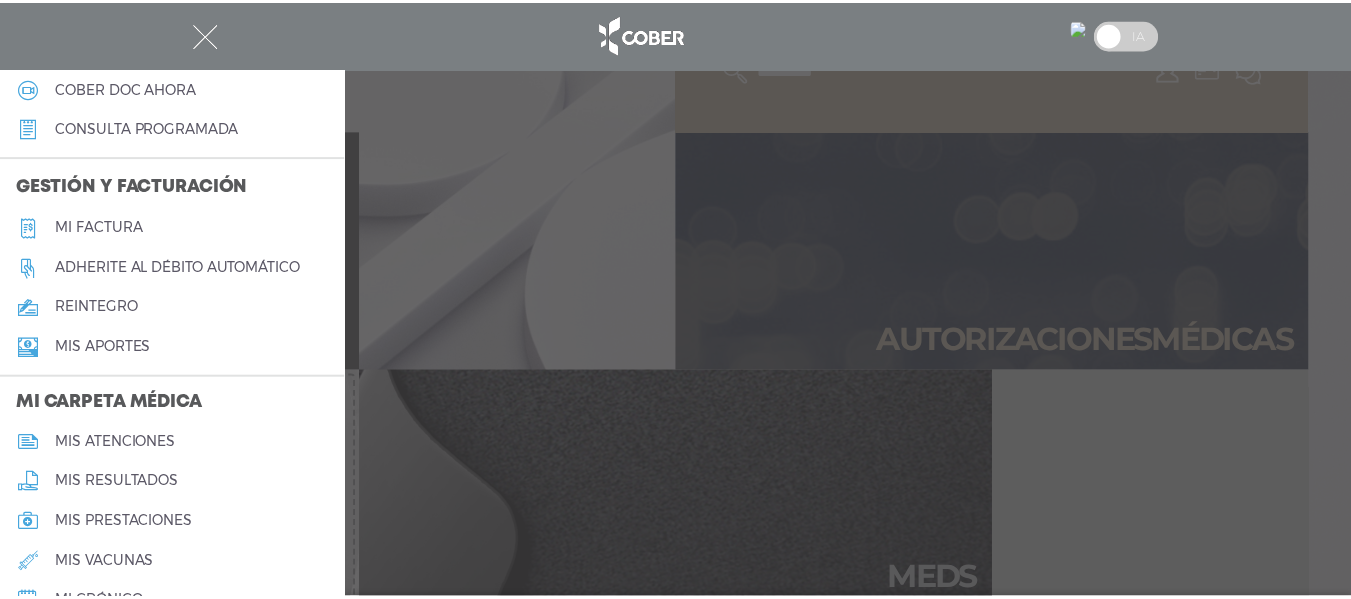 scroll, scrollTop: 944, scrollLeft: 0, axis: vertical 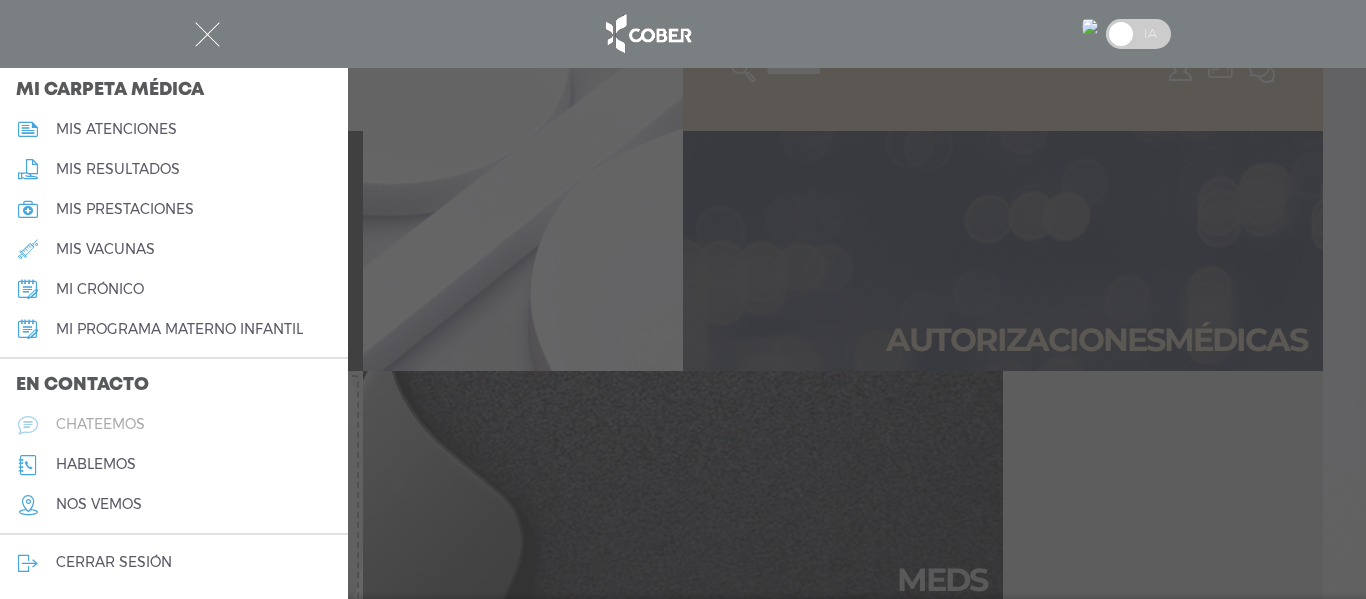 click on "chateemos" at bounding box center (174, 425) 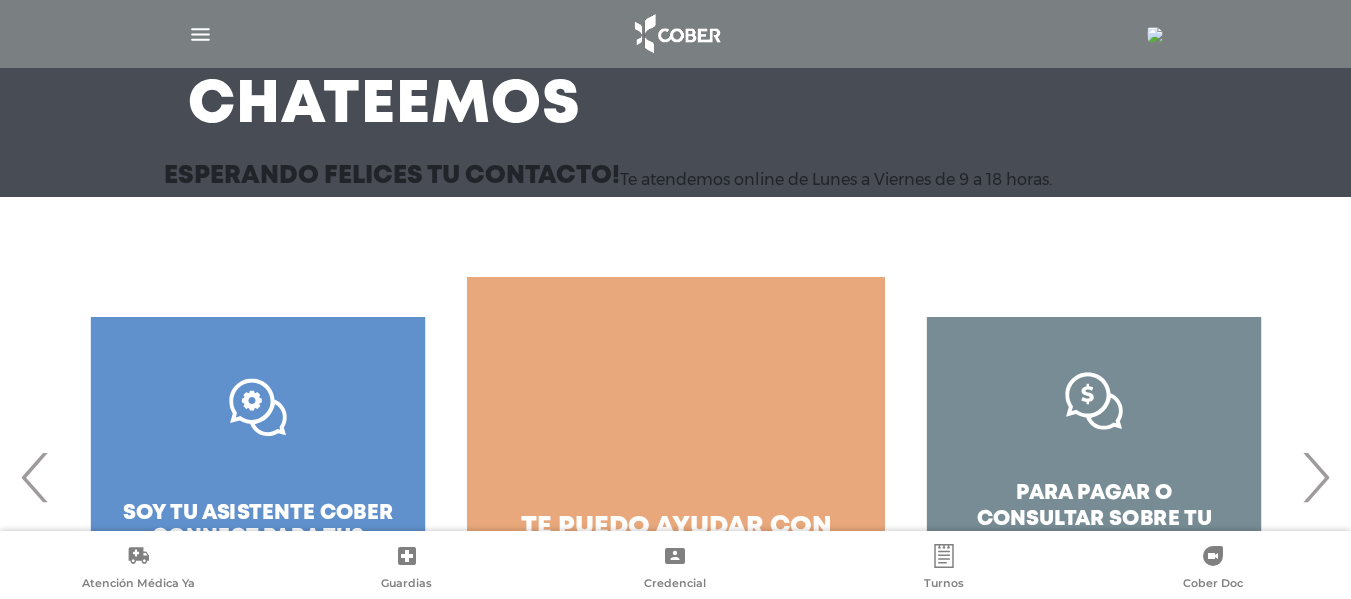 scroll, scrollTop: 298, scrollLeft: 0, axis: vertical 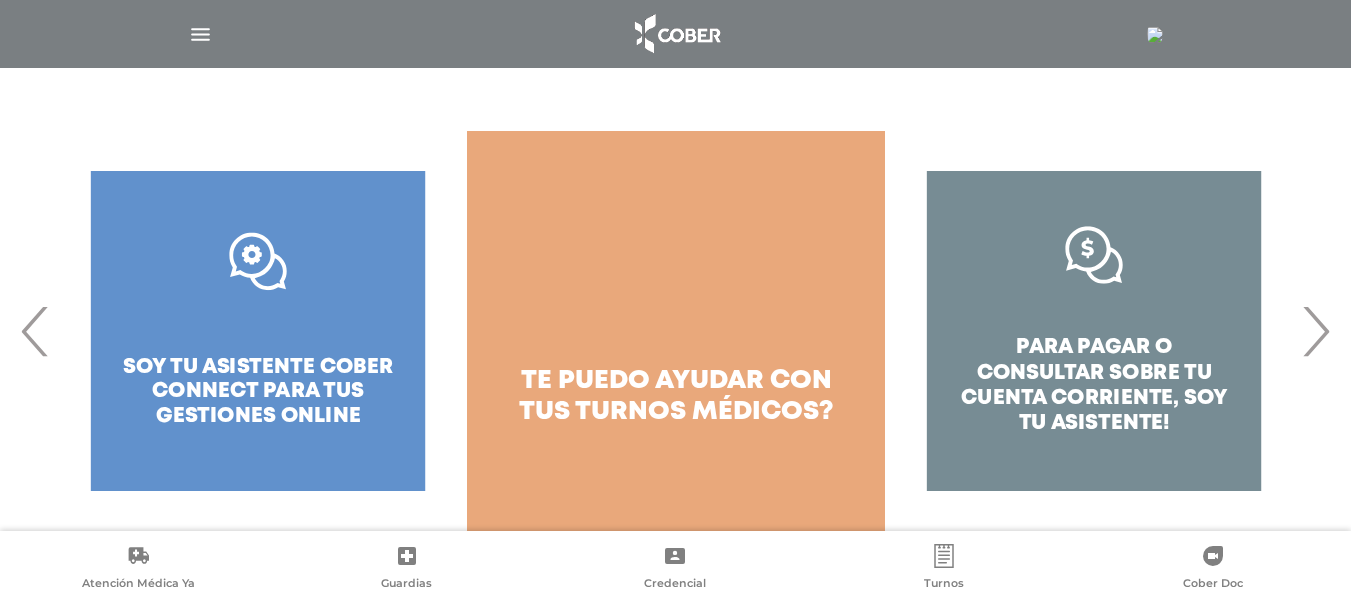 click on "‹" at bounding box center [35, 331] 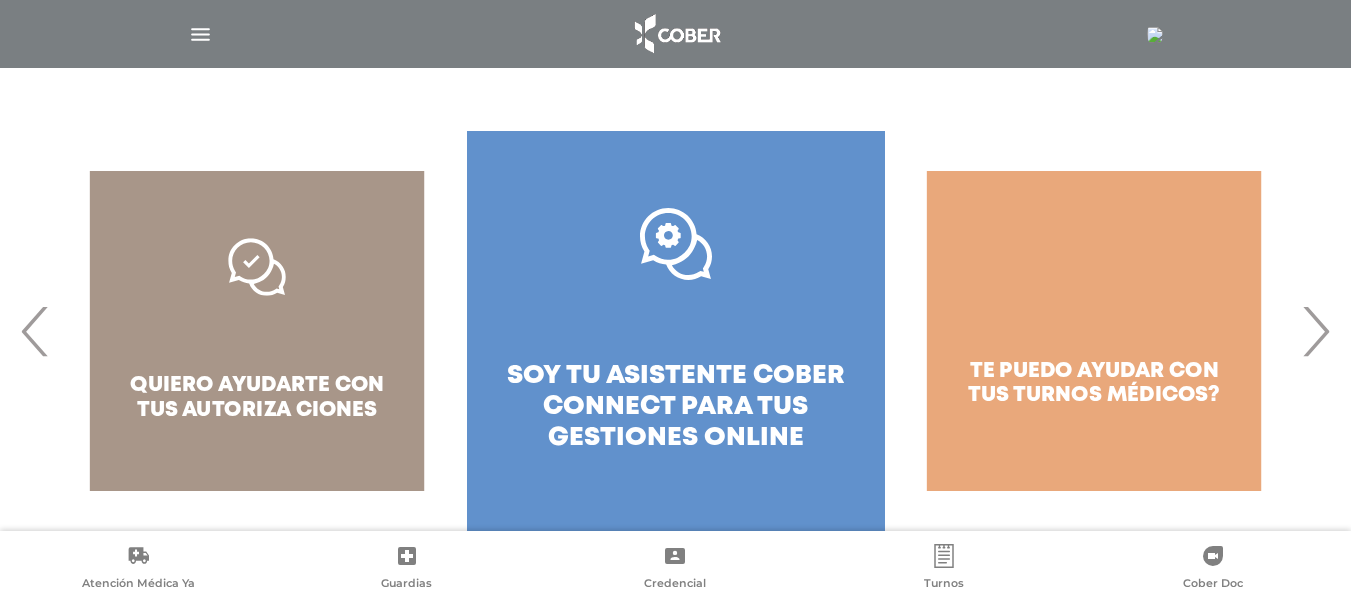 click on ".st0{fill:#FFFFFF;}
soy tu asistente cober connect para tus
gestiones online" at bounding box center [676, 331] 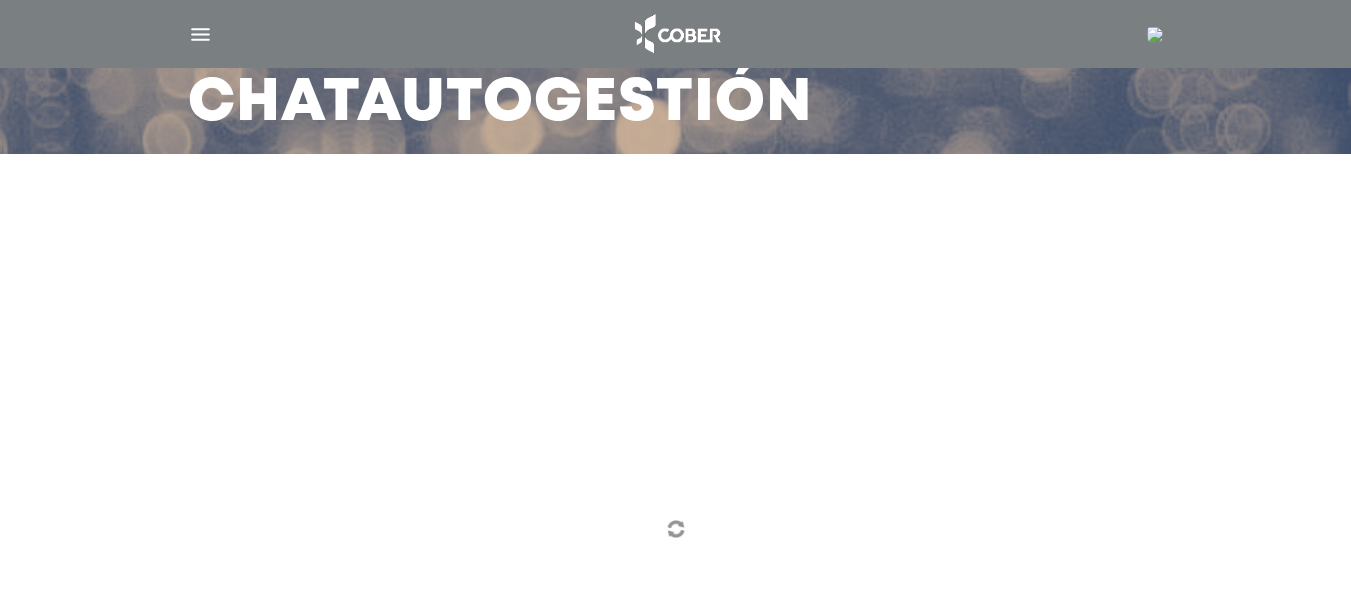 scroll, scrollTop: 184, scrollLeft: 0, axis: vertical 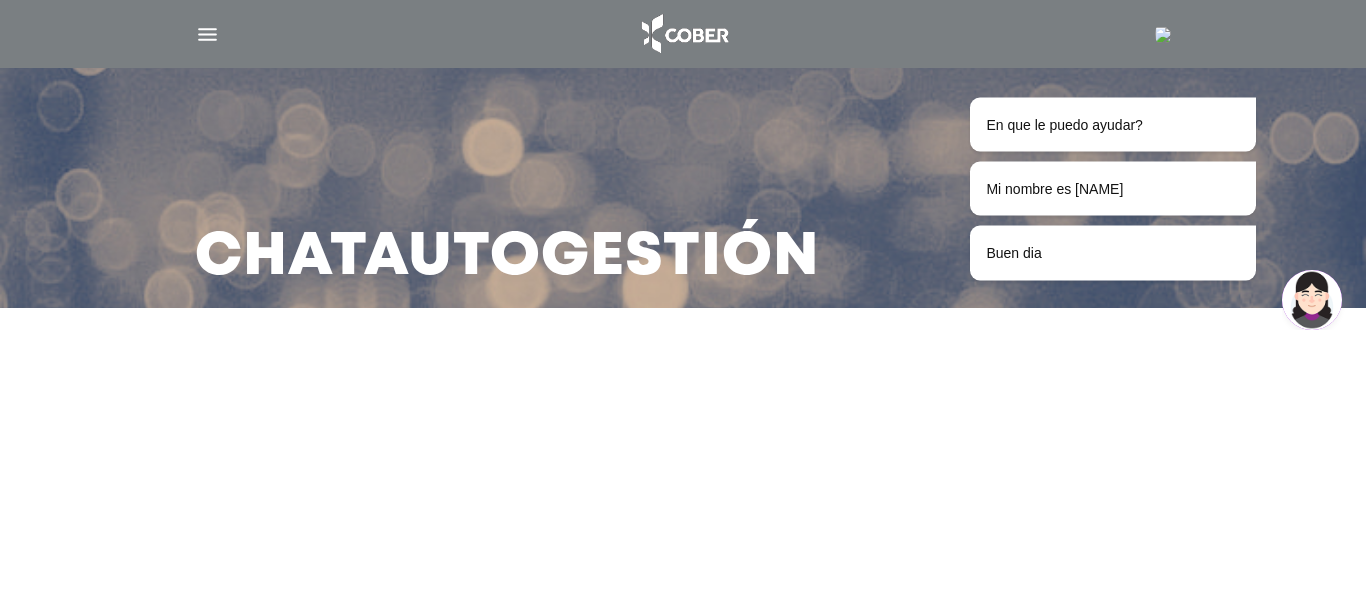 drag, startPoint x: 613, startPoint y: 489, endPoint x: 693, endPoint y: 1, distance: 494.51392 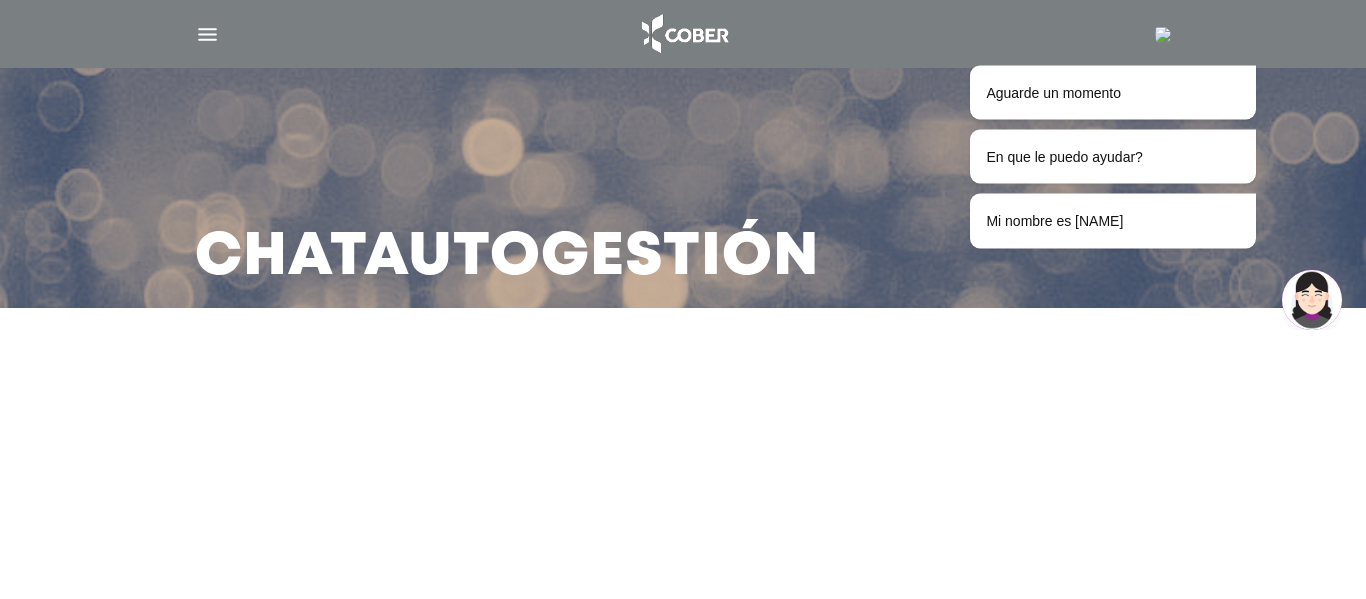click on "Chat  Autogestión" at bounding box center [683, 299] 